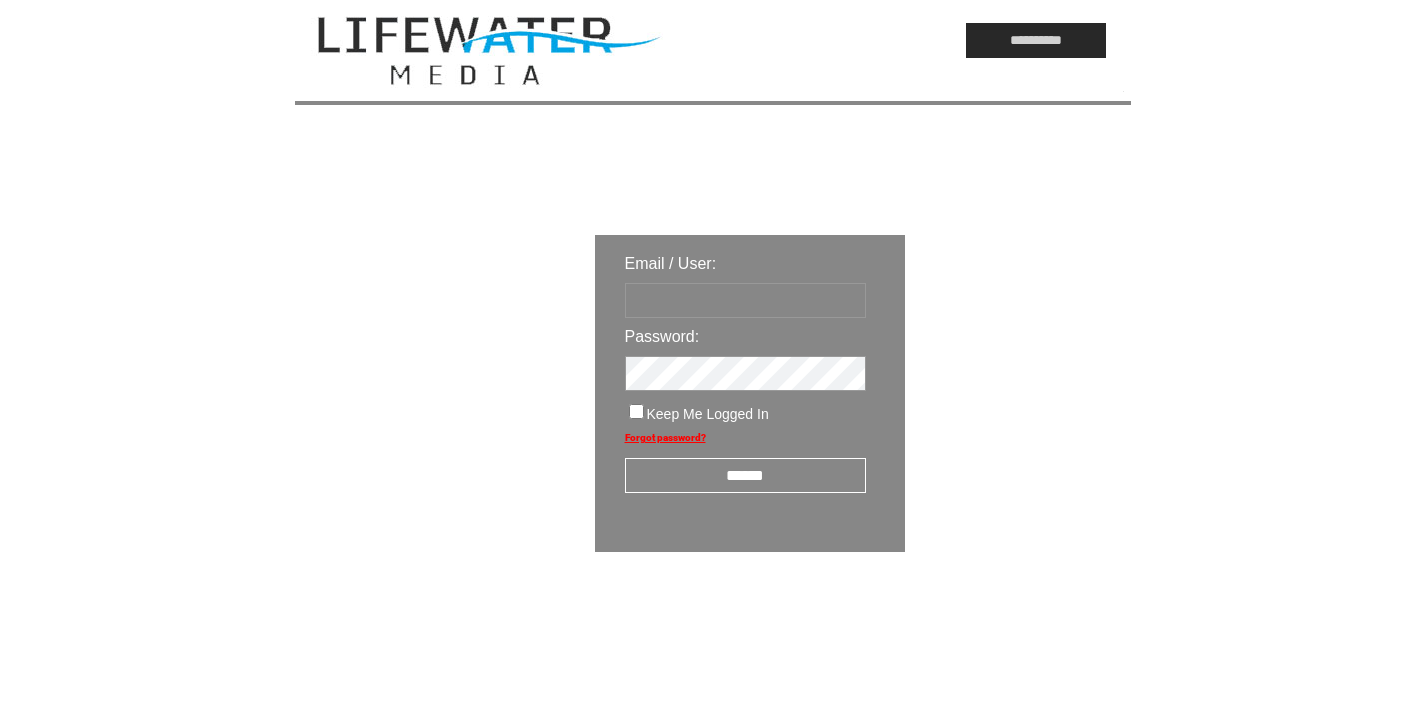 scroll, scrollTop: 0, scrollLeft: 0, axis: both 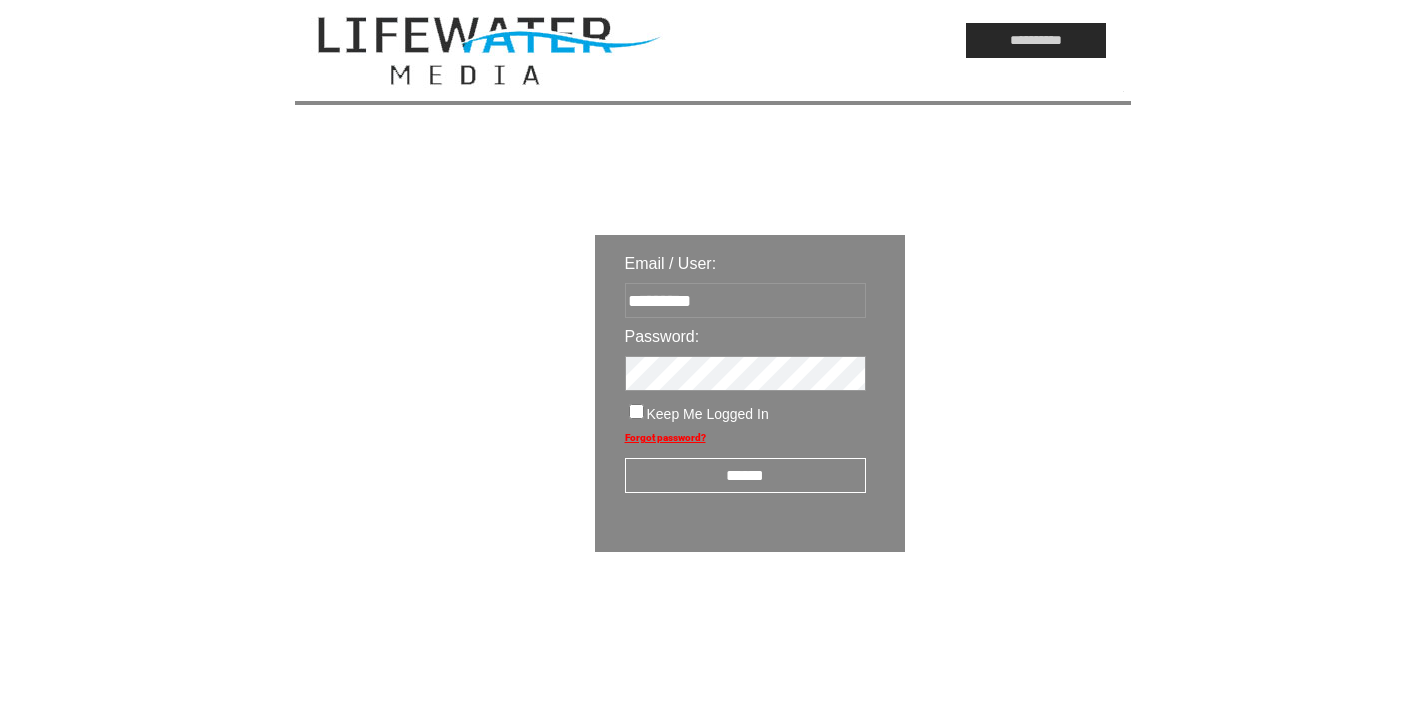 click on "******" at bounding box center (745, 475) 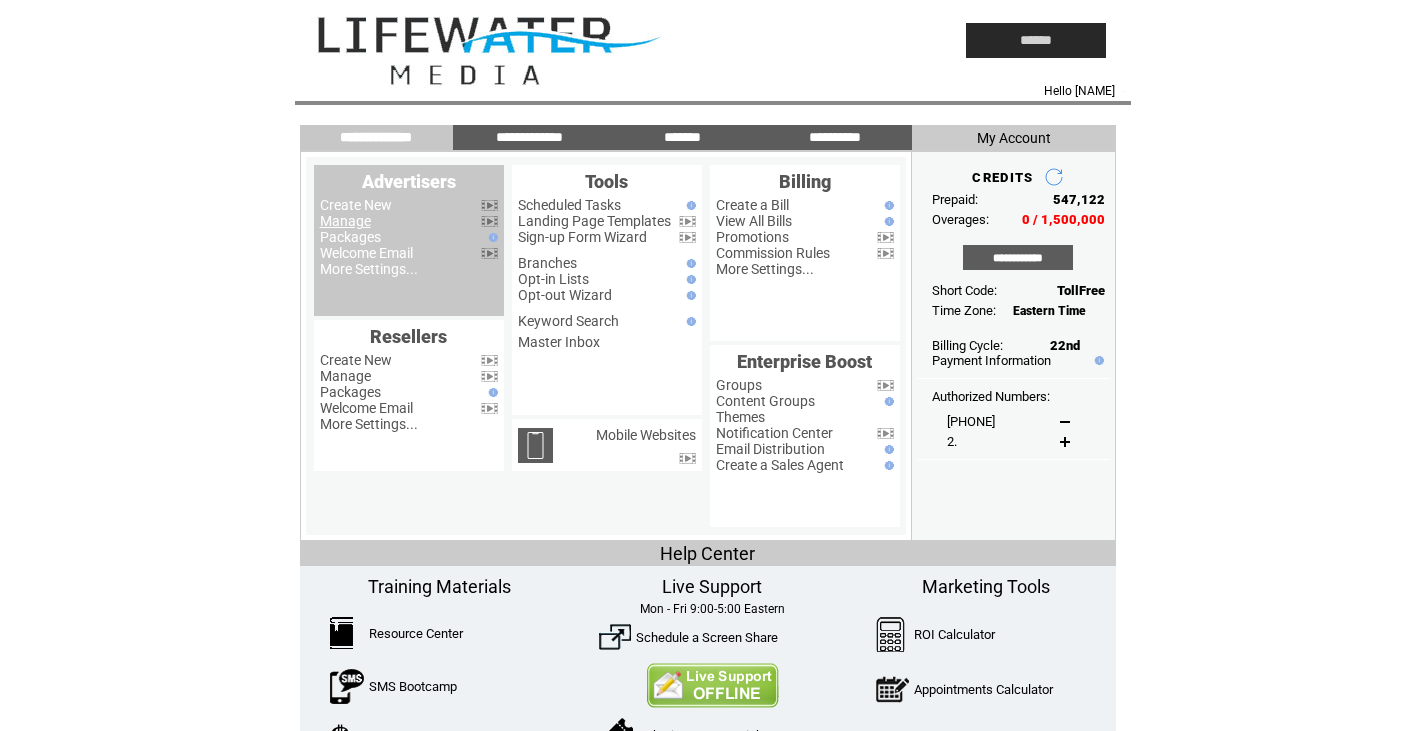 scroll, scrollTop: 0, scrollLeft: 0, axis: both 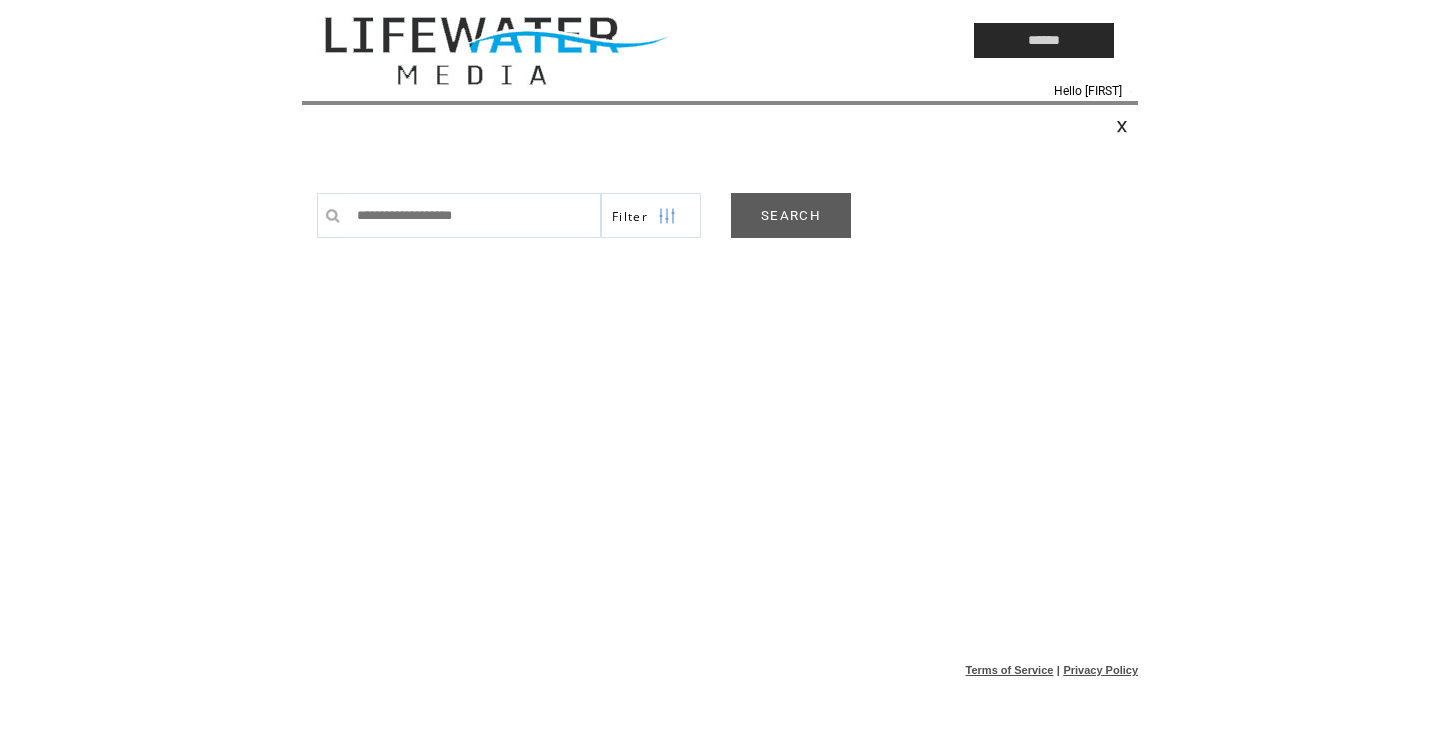 click on "SEARCH" at bounding box center (791, 215) 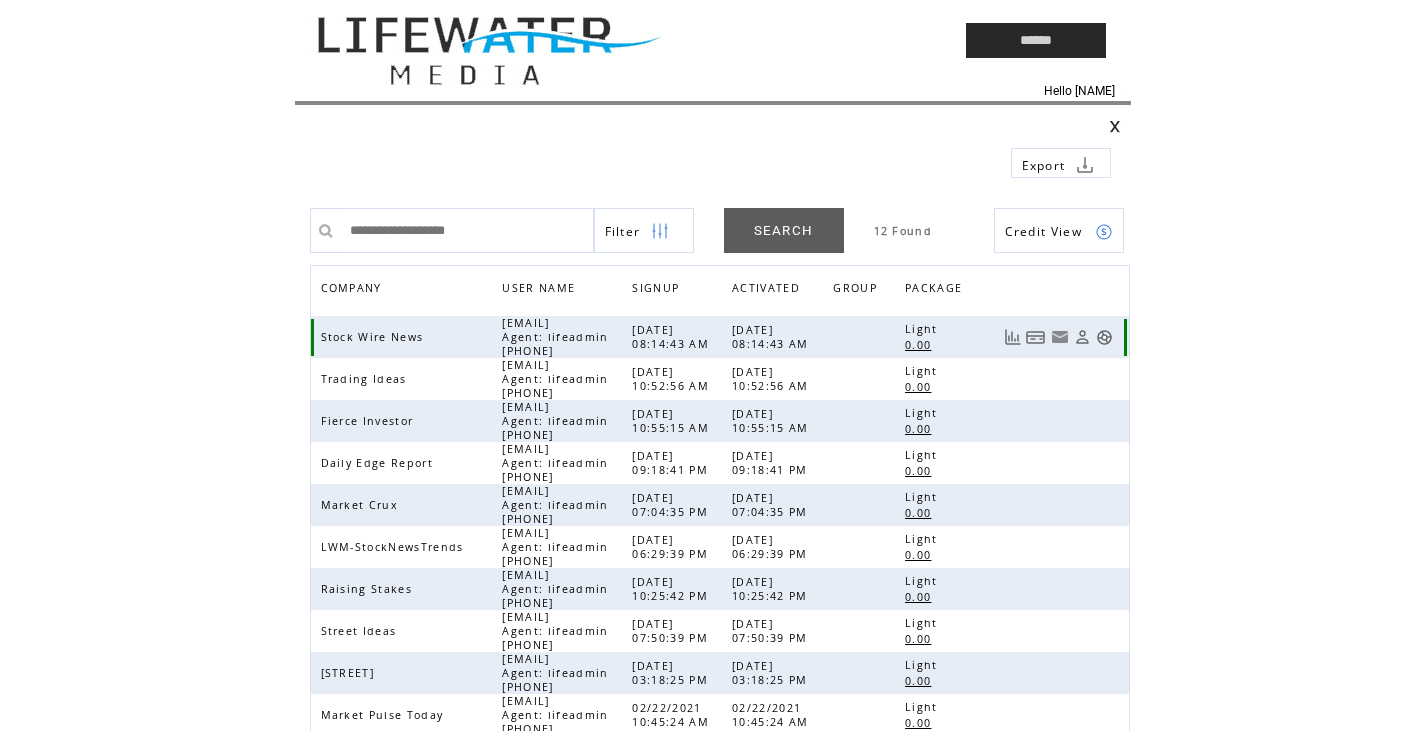 scroll, scrollTop: 0, scrollLeft: 0, axis: both 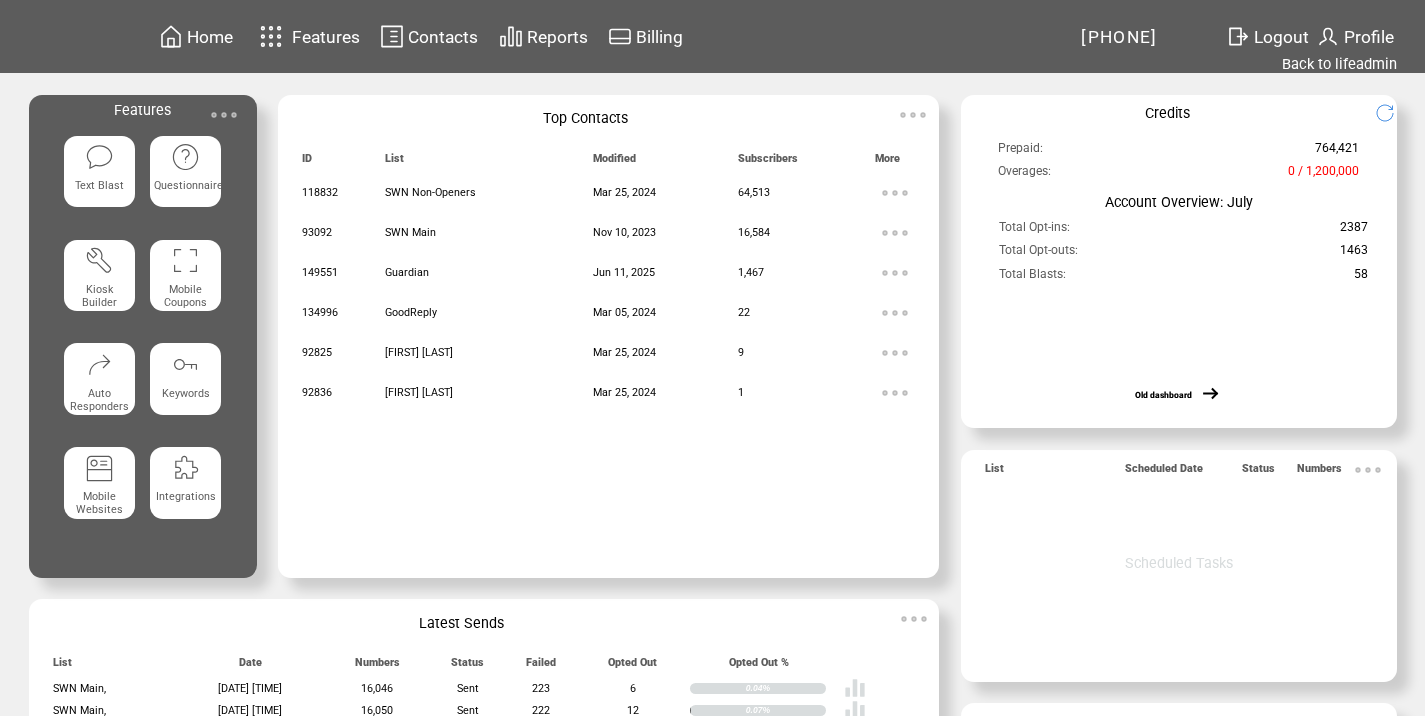 click at bounding box center (224, 115) 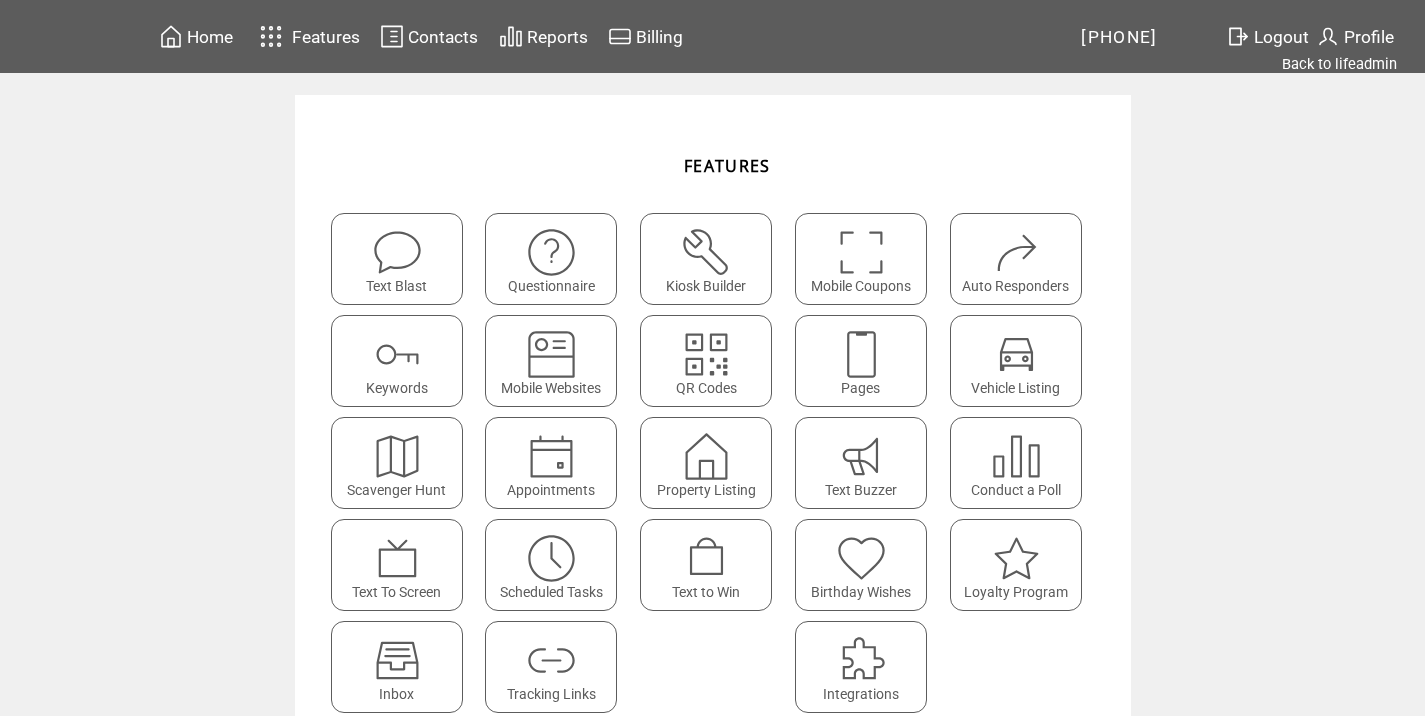 scroll, scrollTop: 0, scrollLeft: 0, axis: both 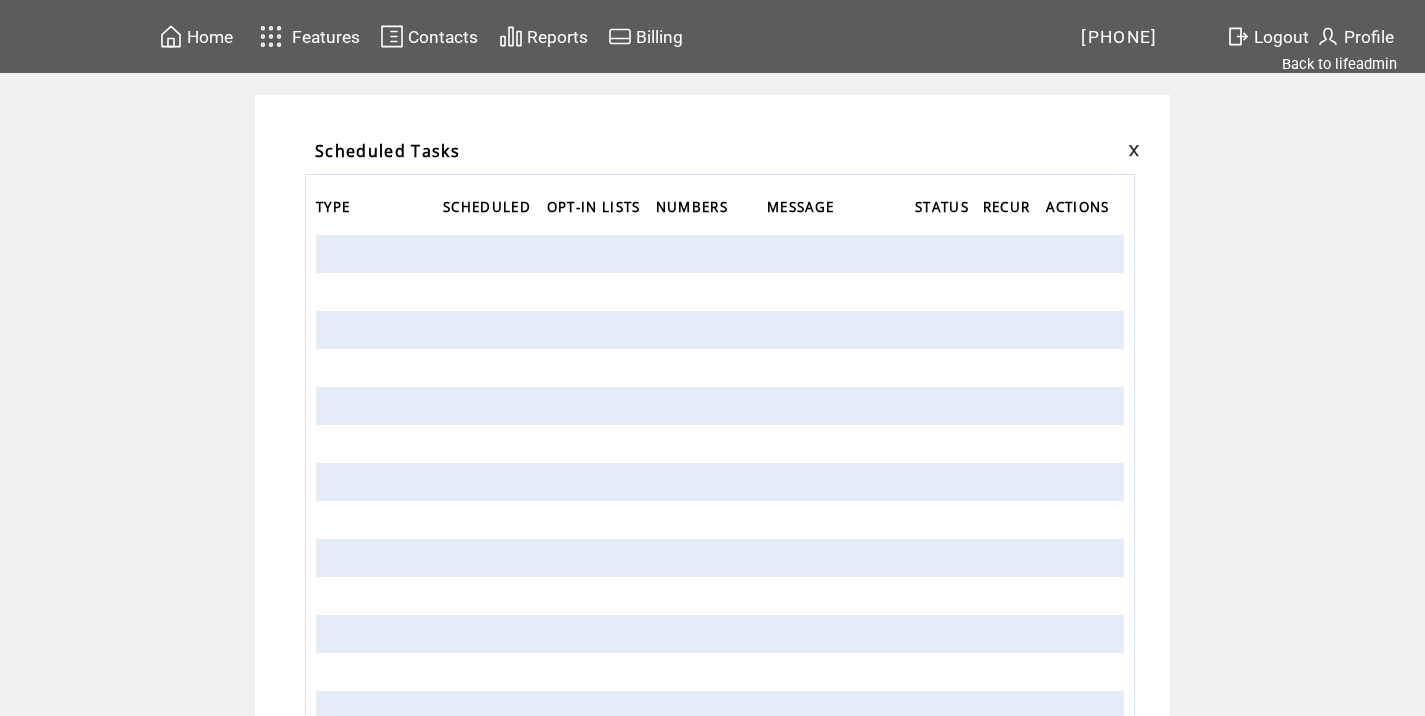 click at bounding box center [1119, 151] 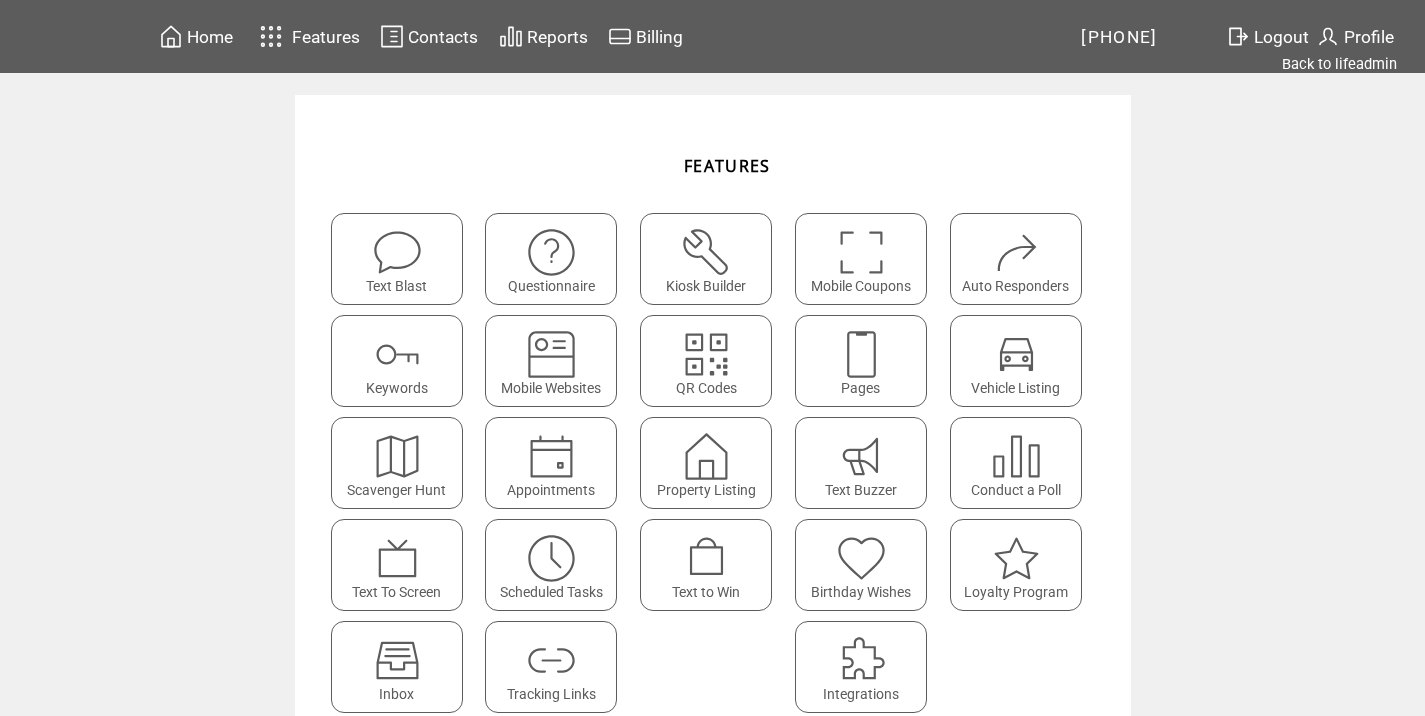 scroll, scrollTop: 0, scrollLeft: 0, axis: both 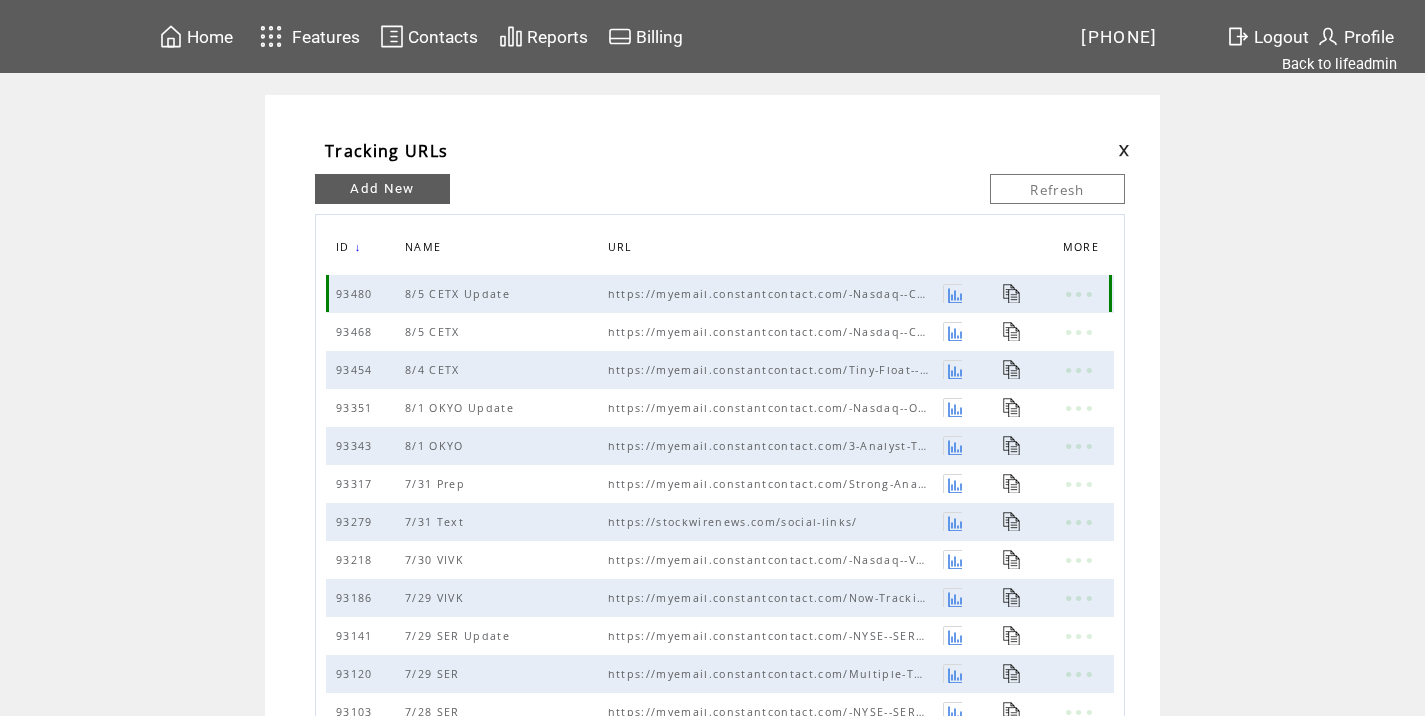 click at bounding box center (1012, 293) 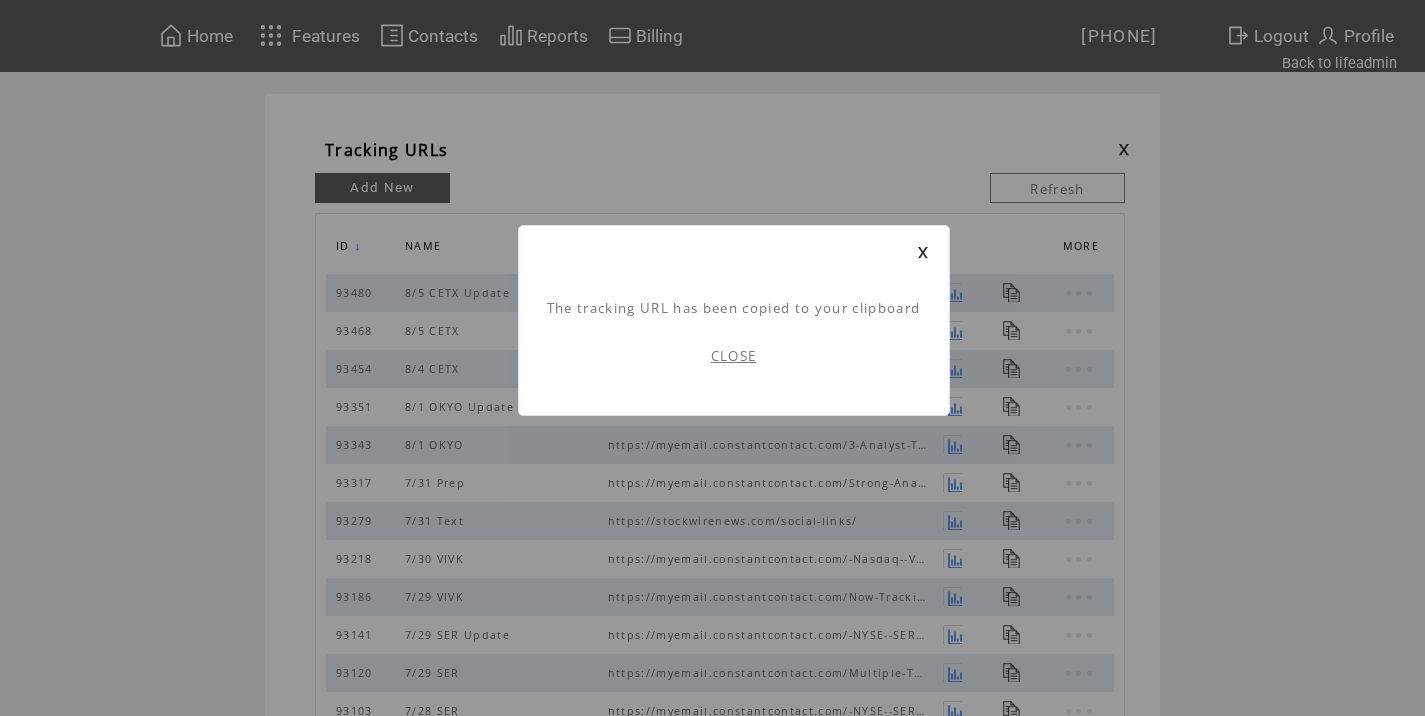 click on "CLOSE" at bounding box center (734, 356) 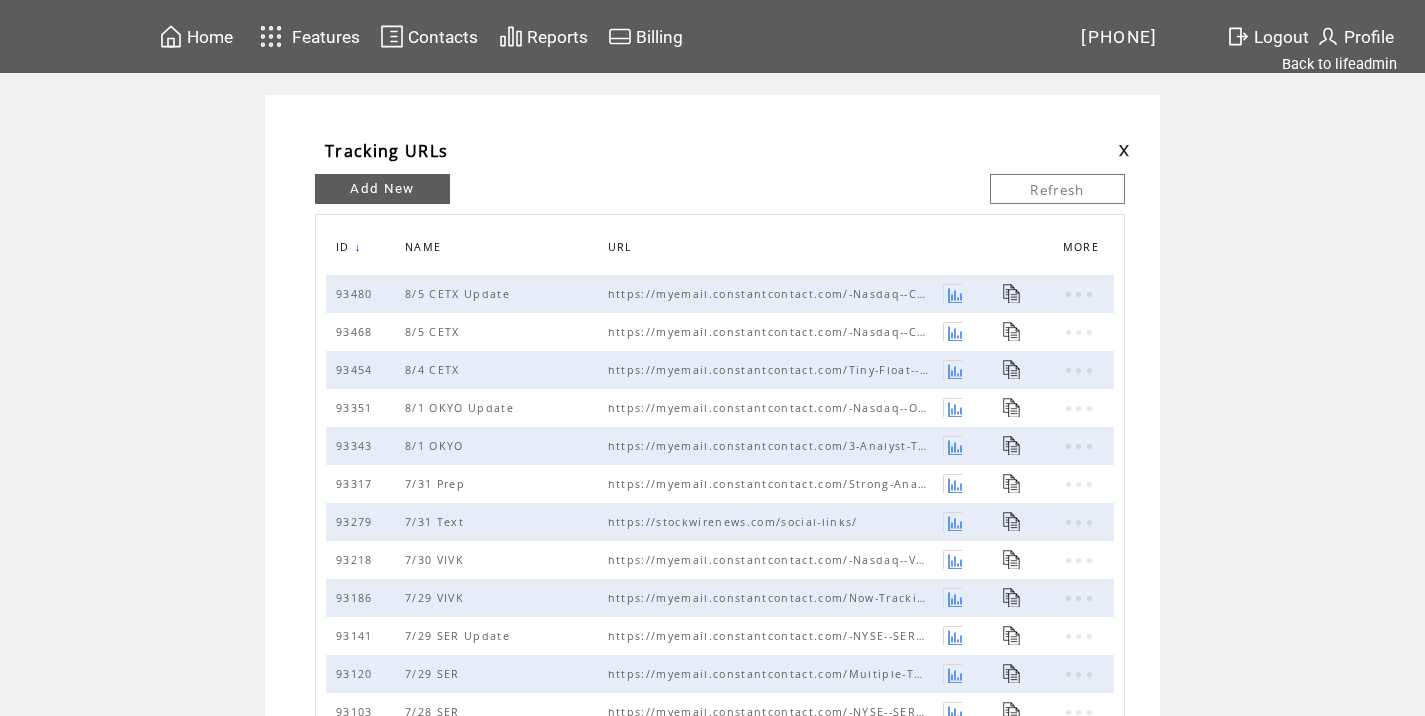 click at bounding box center (1109, 151) 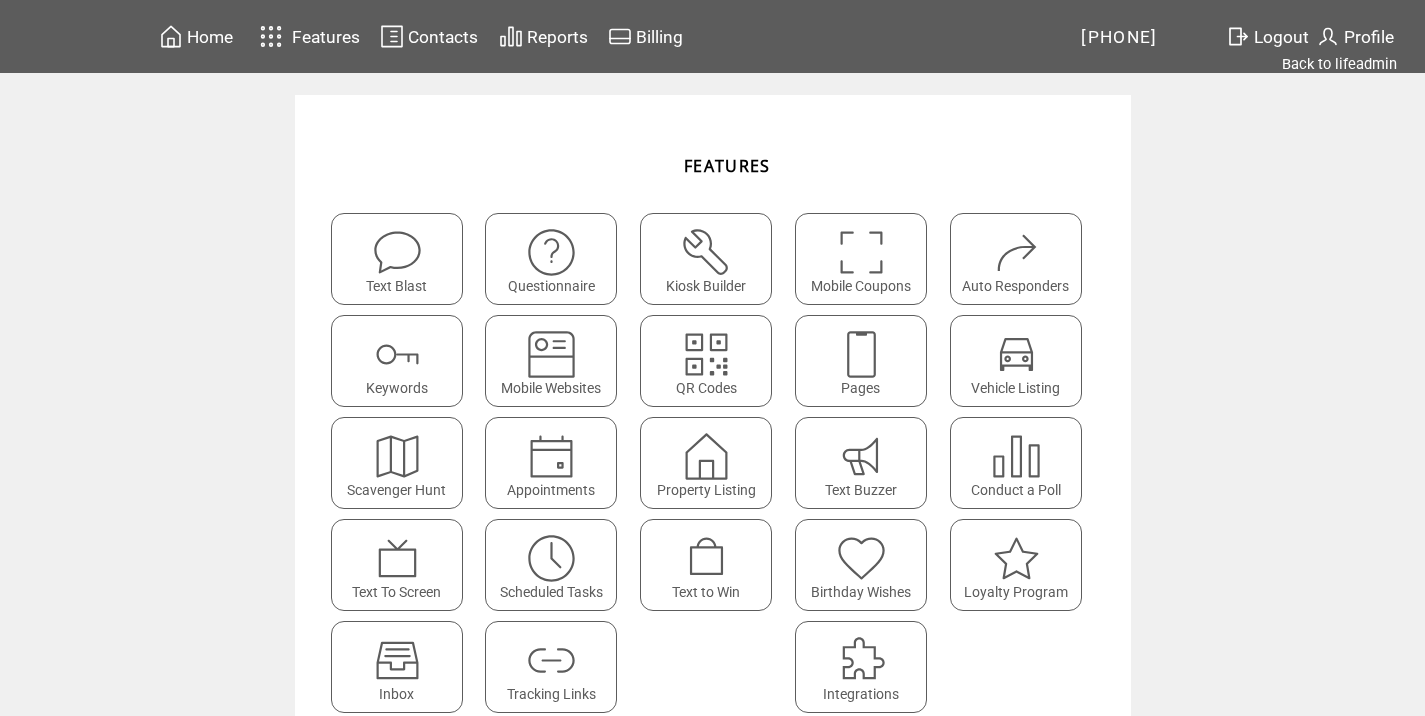 click at bounding box center (397, 252) 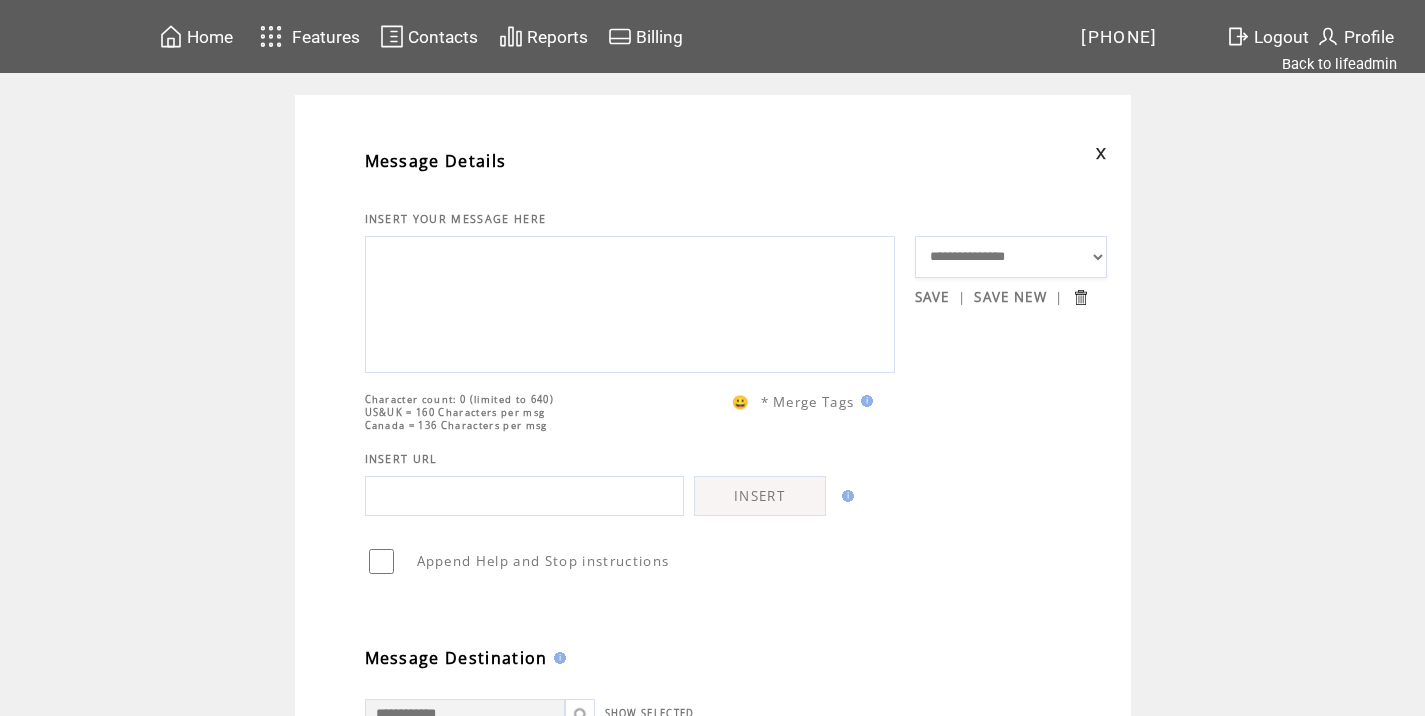 scroll, scrollTop: 0, scrollLeft: 0, axis: both 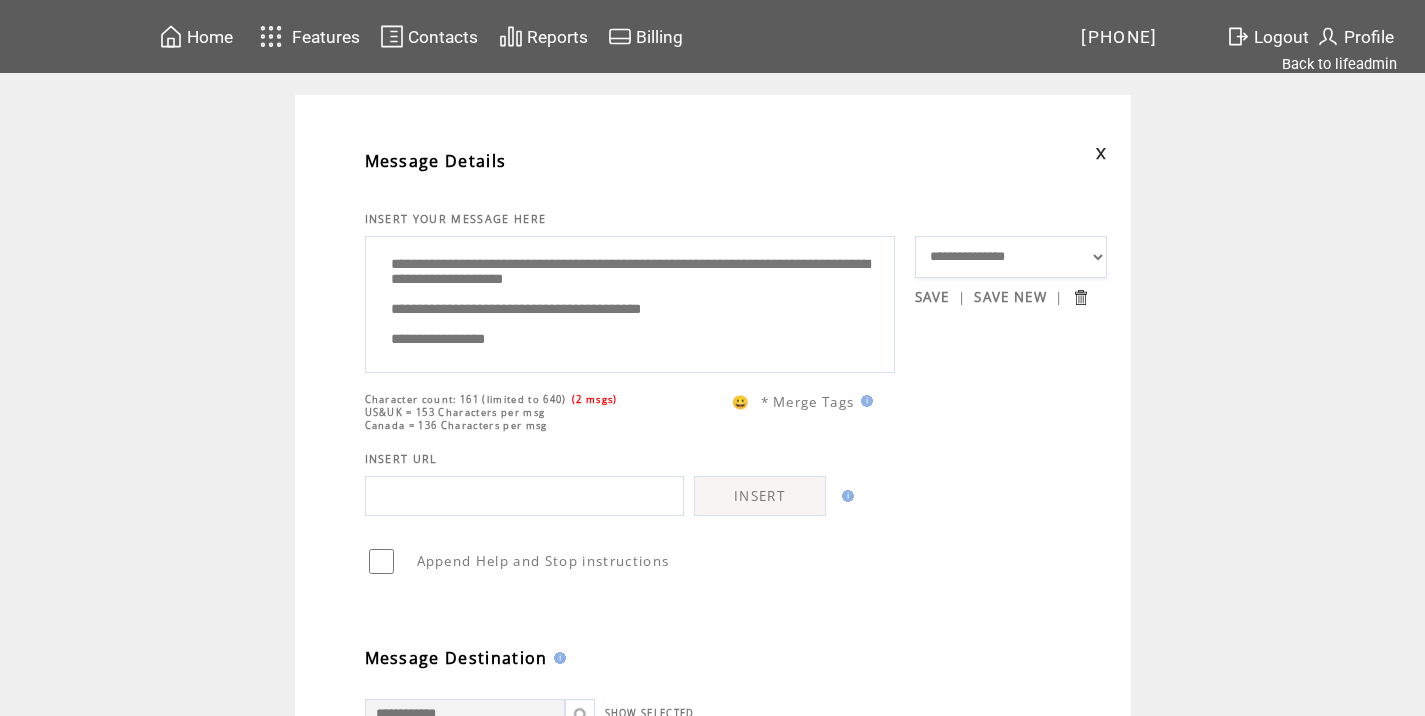 drag, startPoint x: 440, startPoint y: 324, endPoint x: 359, endPoint y: 333, distance: 81.49847 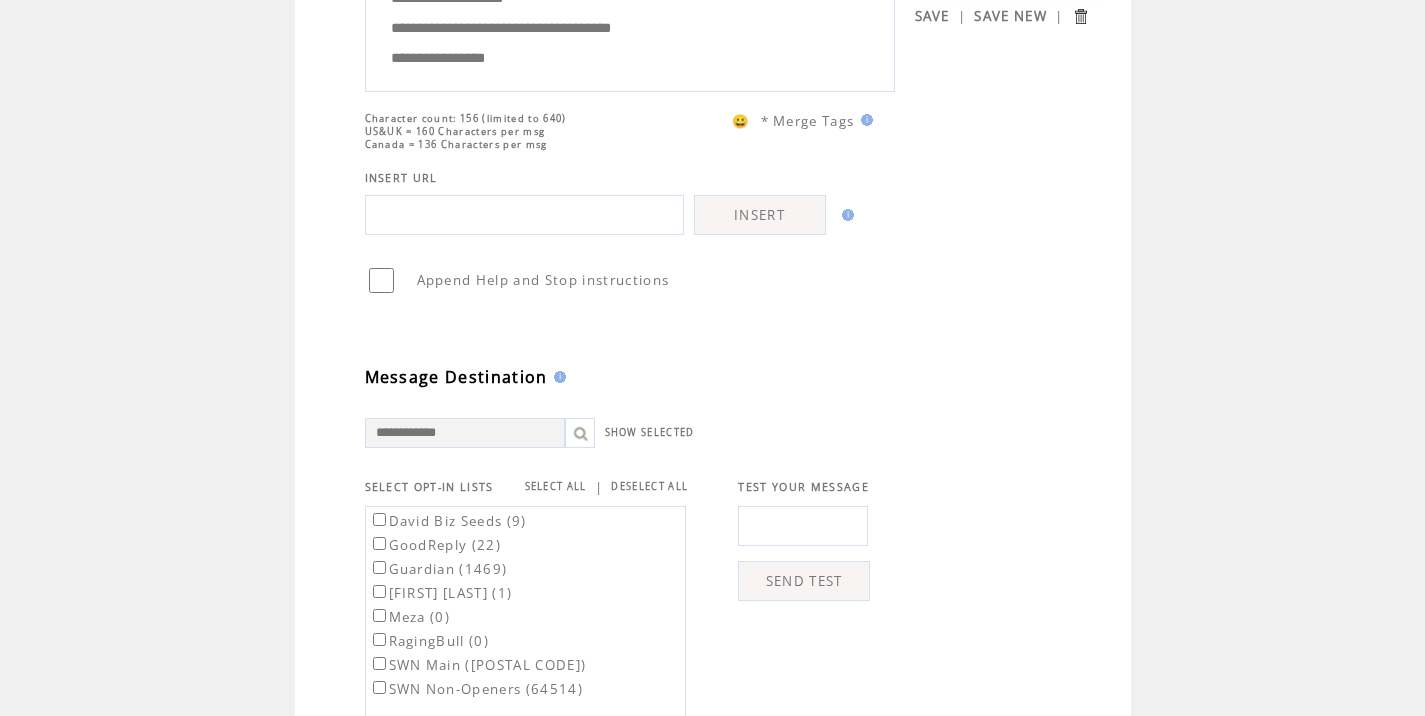 scroll, scrollTop: 282, scrollLeft: 0, axis: vertical 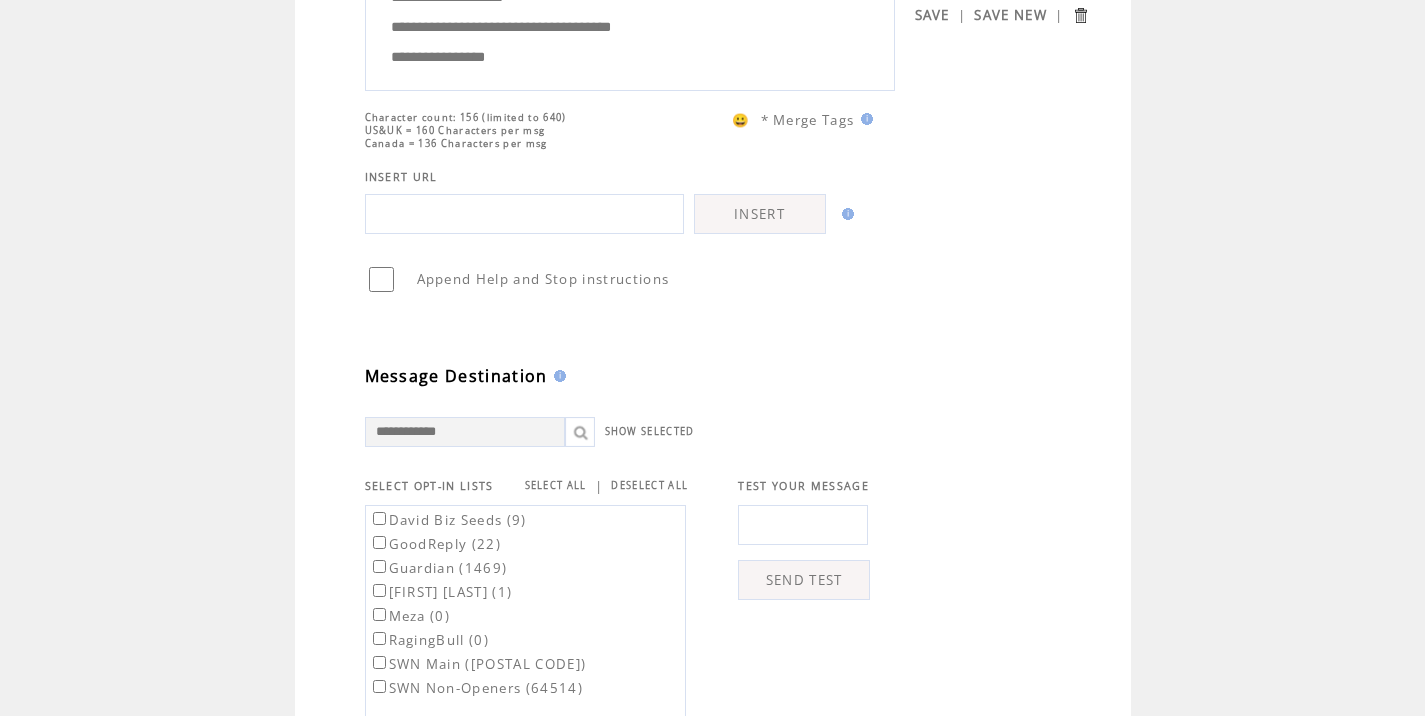 type on "**********" 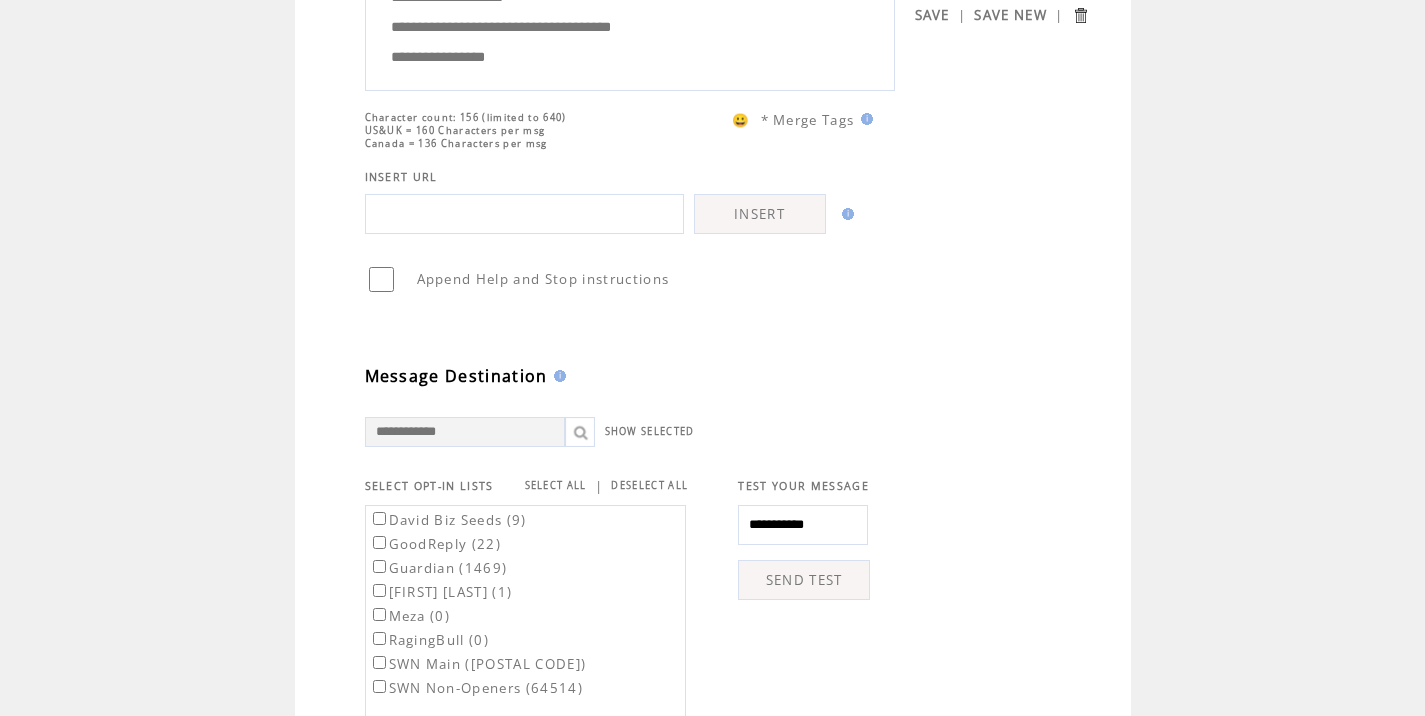 click on "SEND TEST" at bounding box center [804, 580] 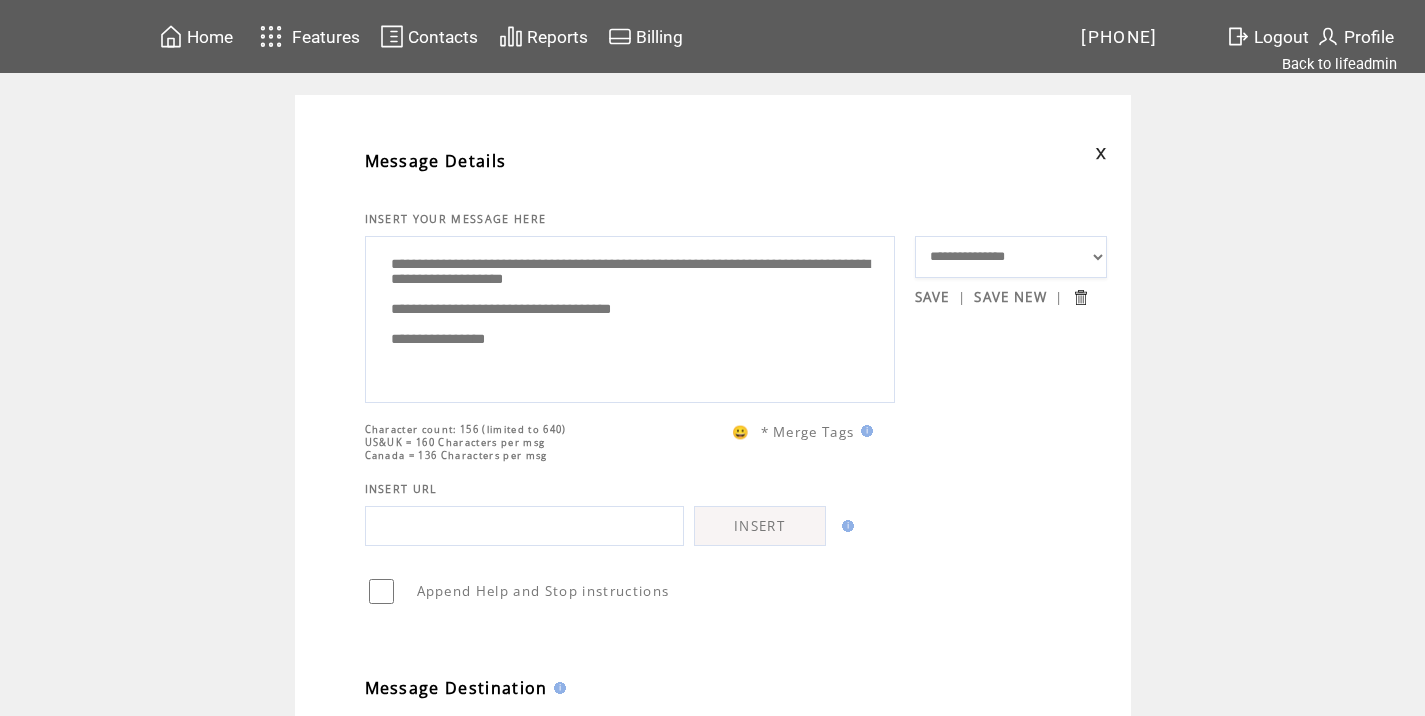 scroll, scrollTop: 774, scrollLeft: 0, axis: vertical 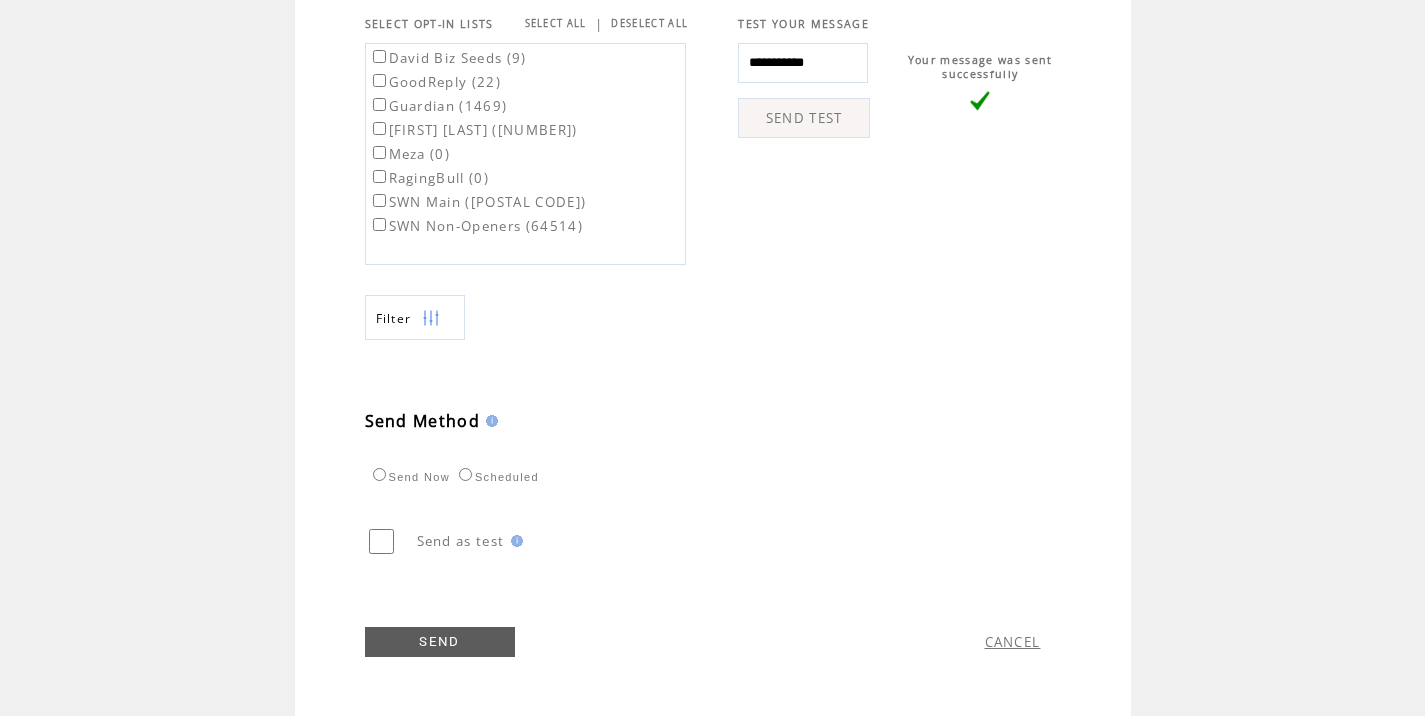 click on "SWN Main ([POSTAL CODE])" at bounding box center [478, 202] 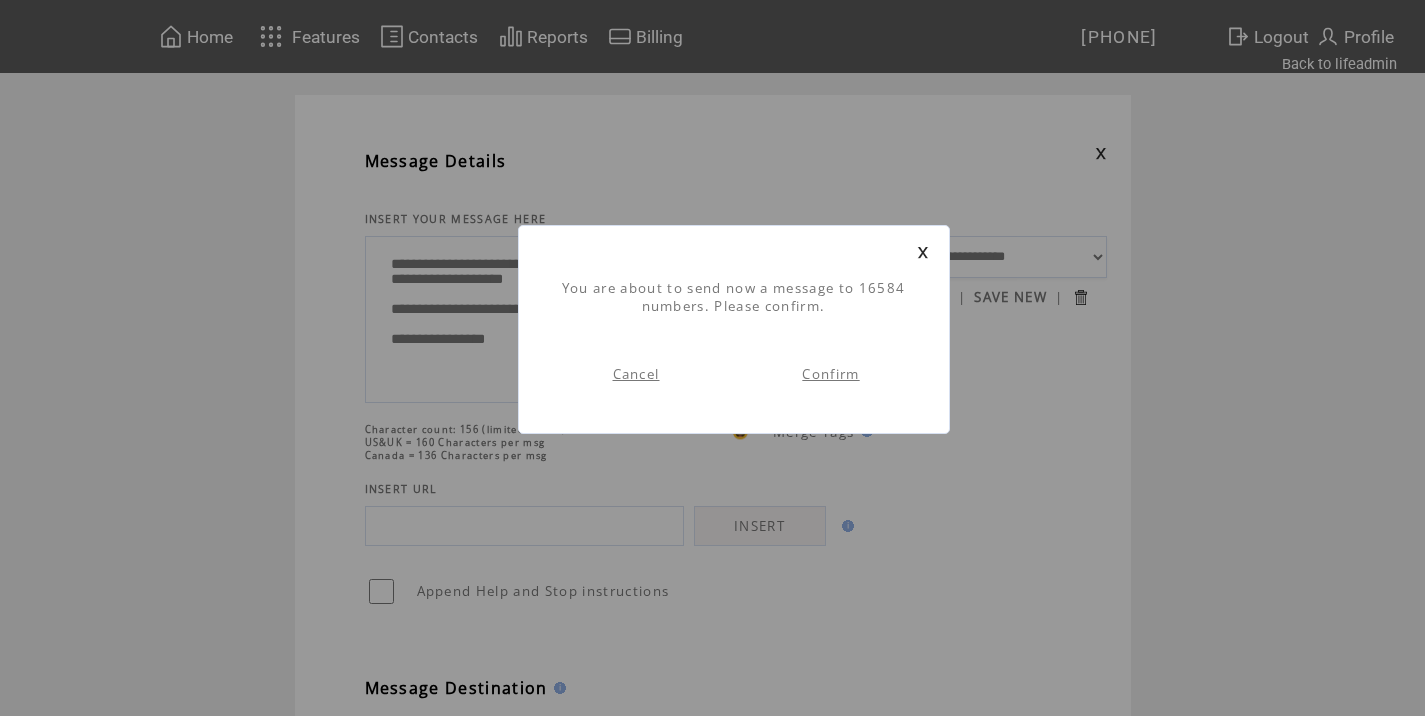 scroll, scrollTop: 1, scrollLeft: 0, axis: vertical 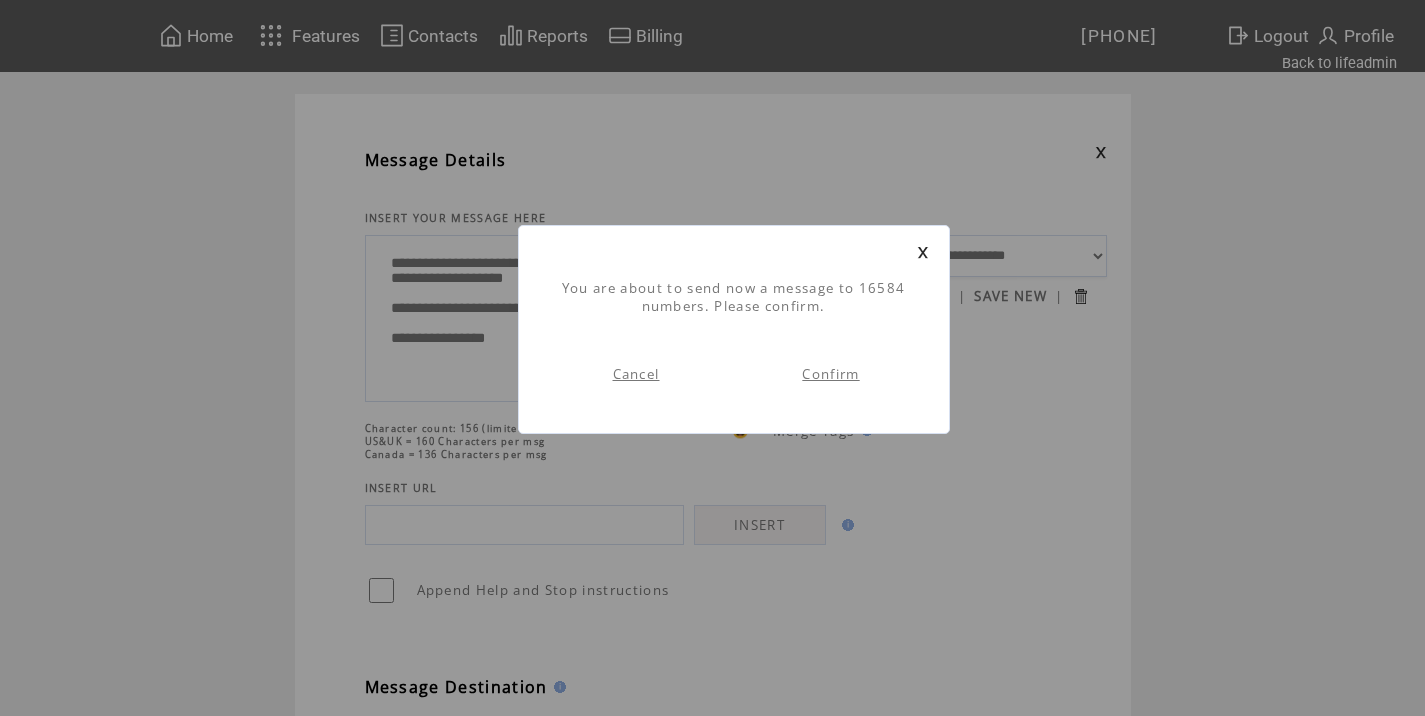 click on "Confirm" at bounding box center (830, 374) 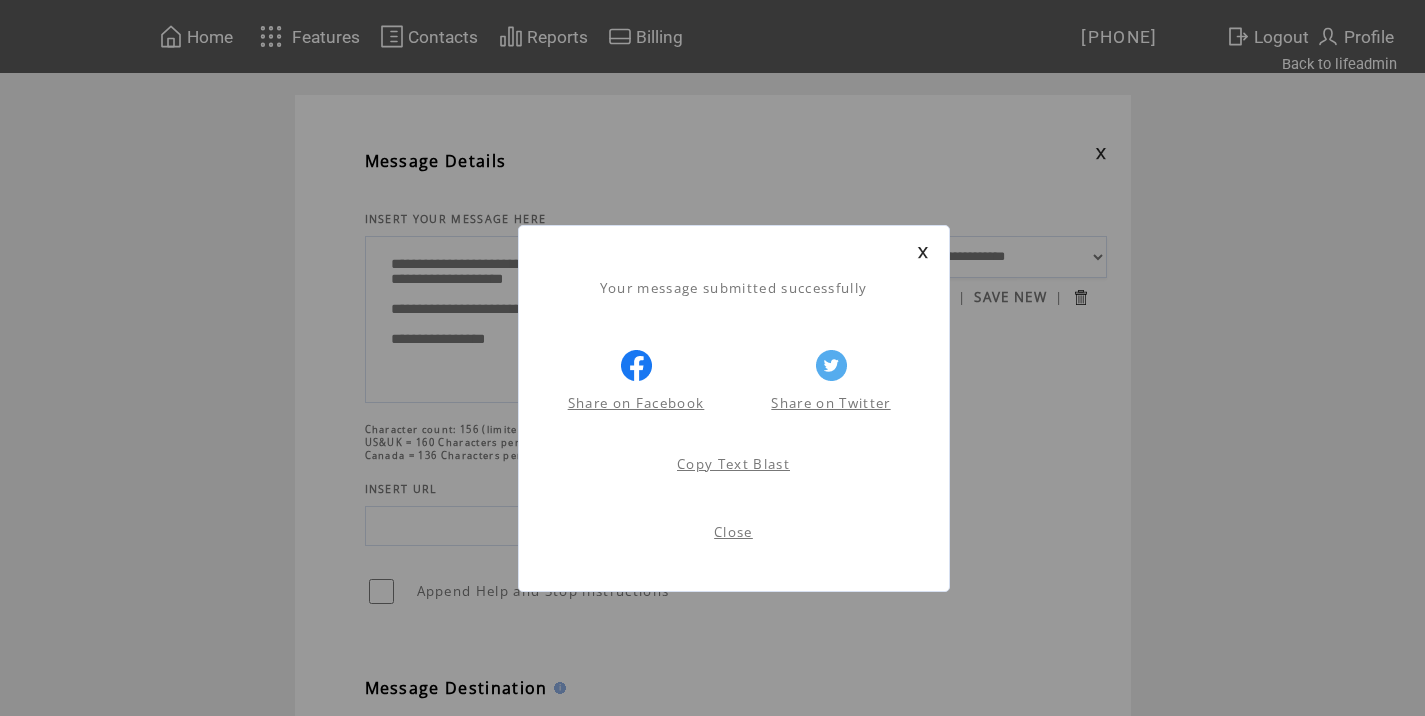 scroll, scrollTop: 1, scrollLeft: 0, axis: vertical 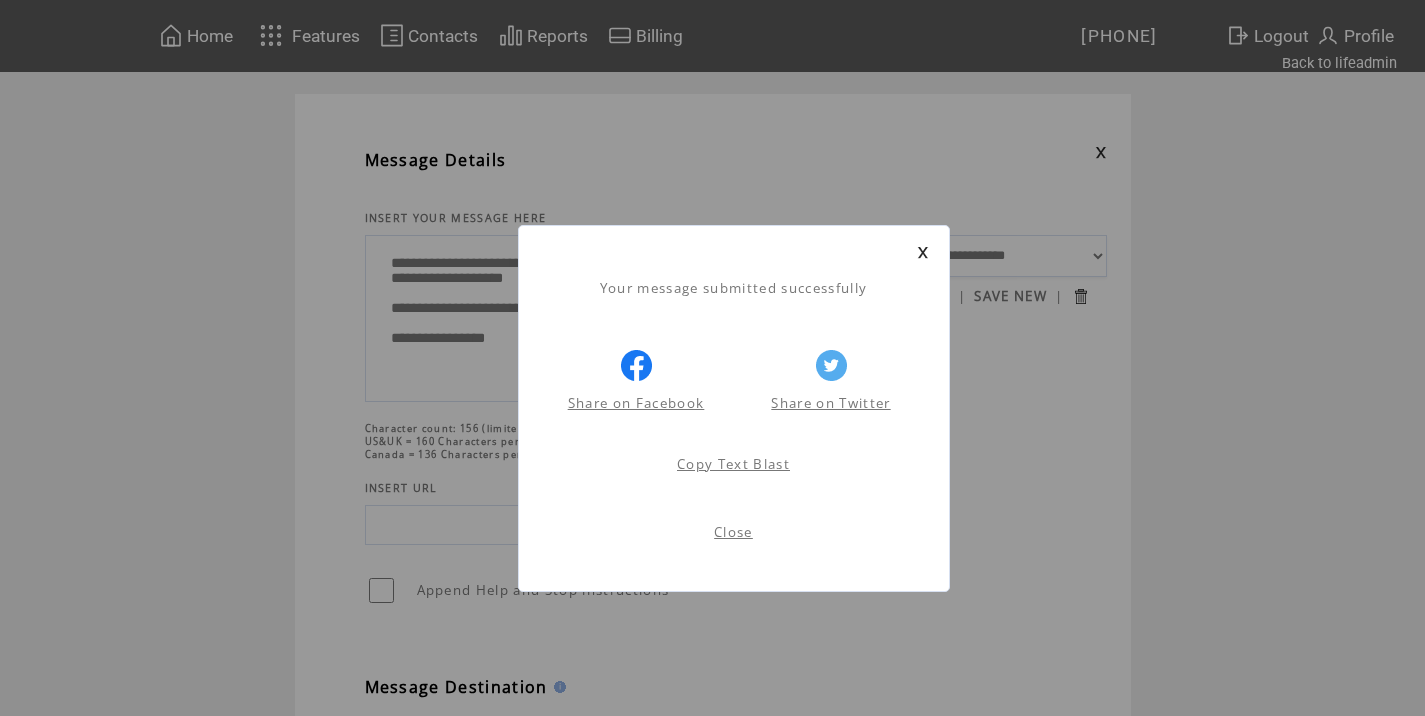 click on "Close" at bounding box center [733, 532] 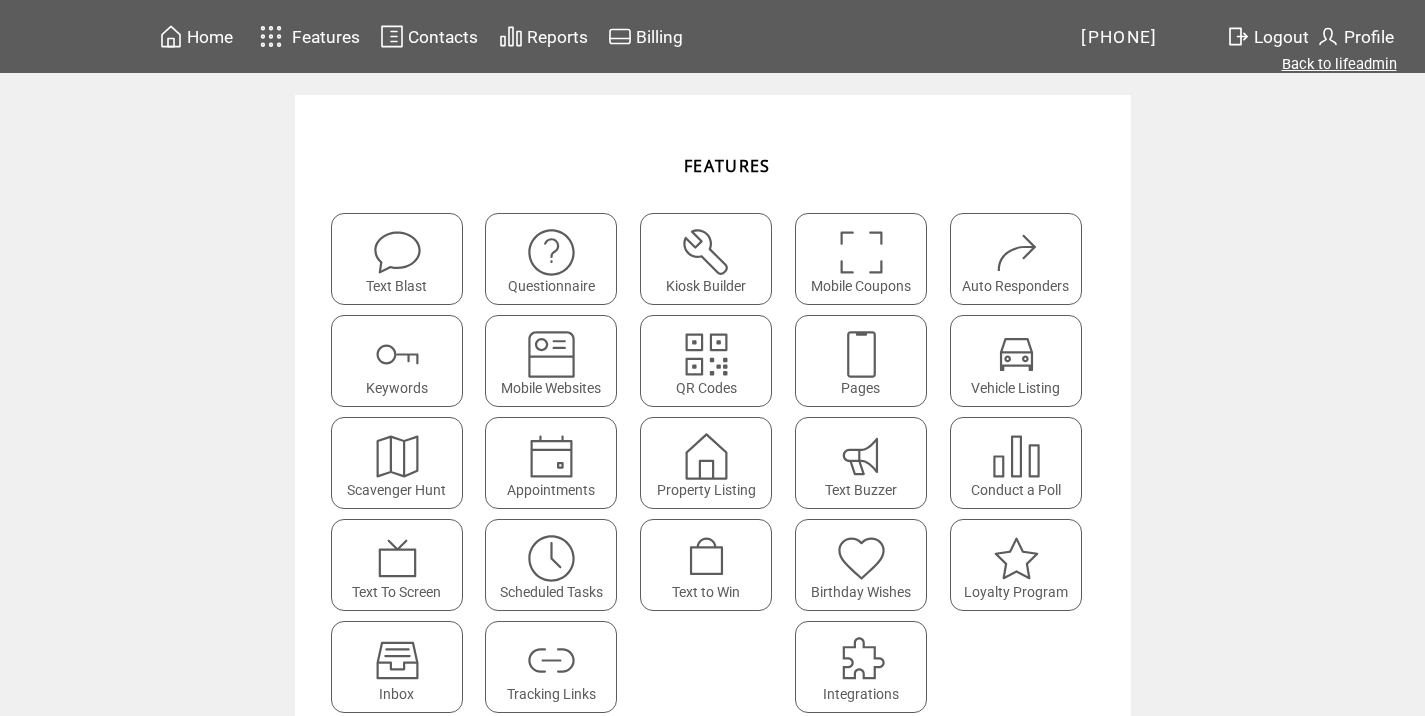 scroll, scrollTop: 0, scrollLeft: 0, axis: both 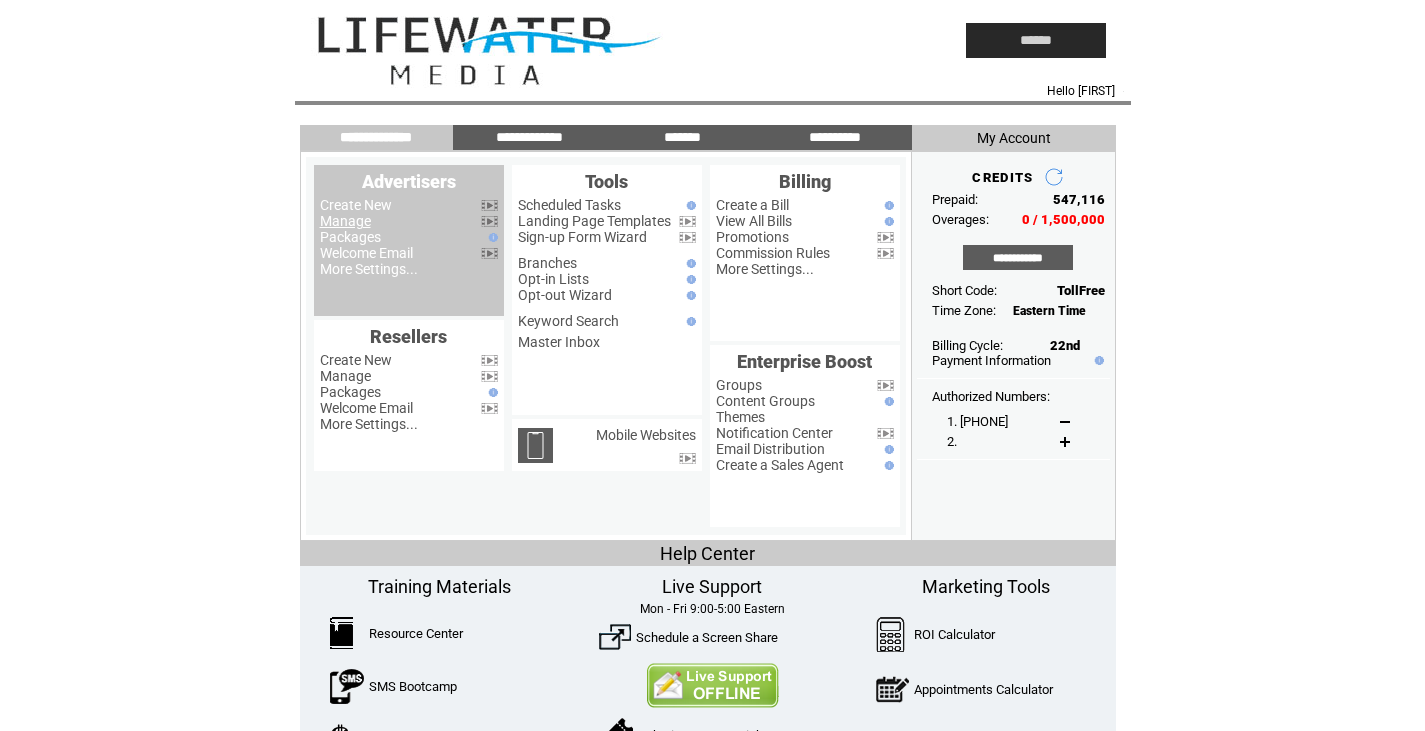 click on "Manage" at bounding box center (345, 221) 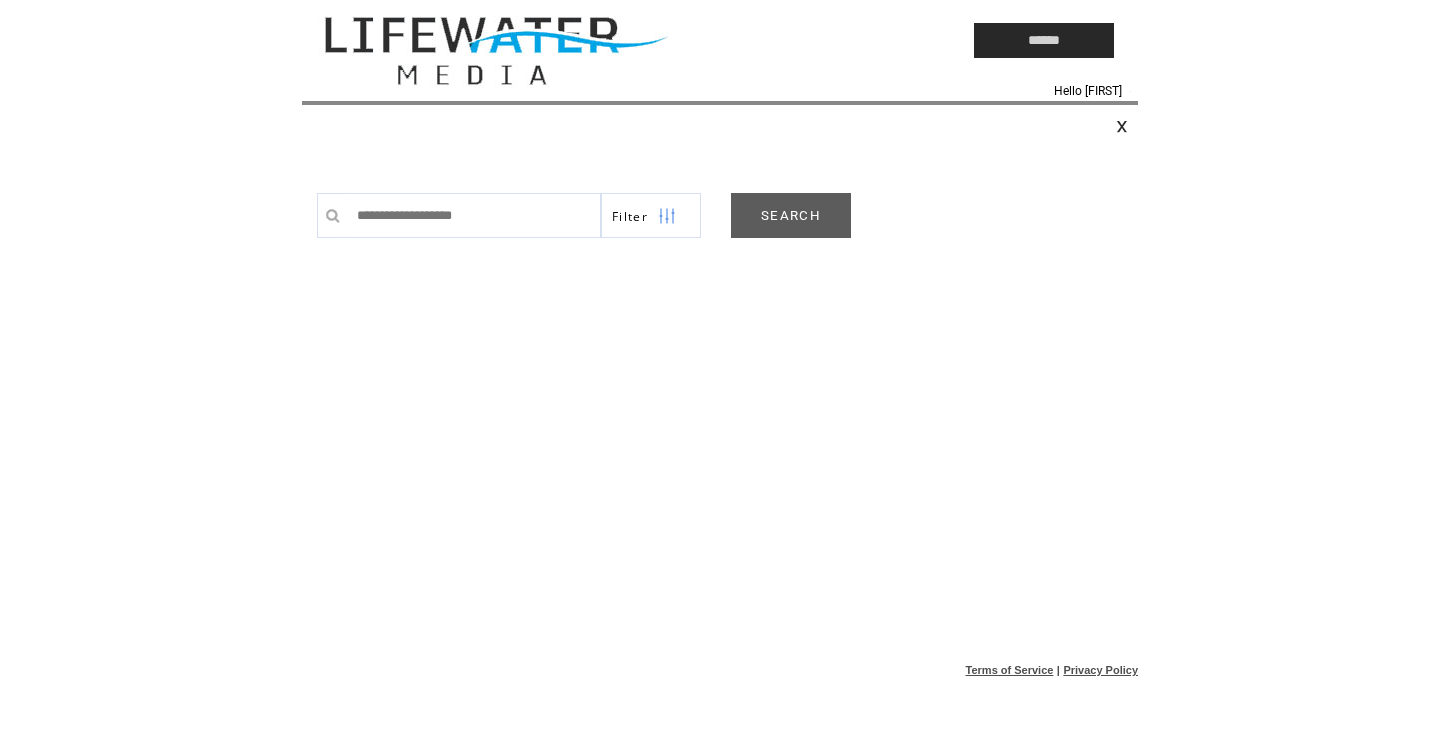 scroll, scrollTop: 0, scrollLeft: 0, axis: both 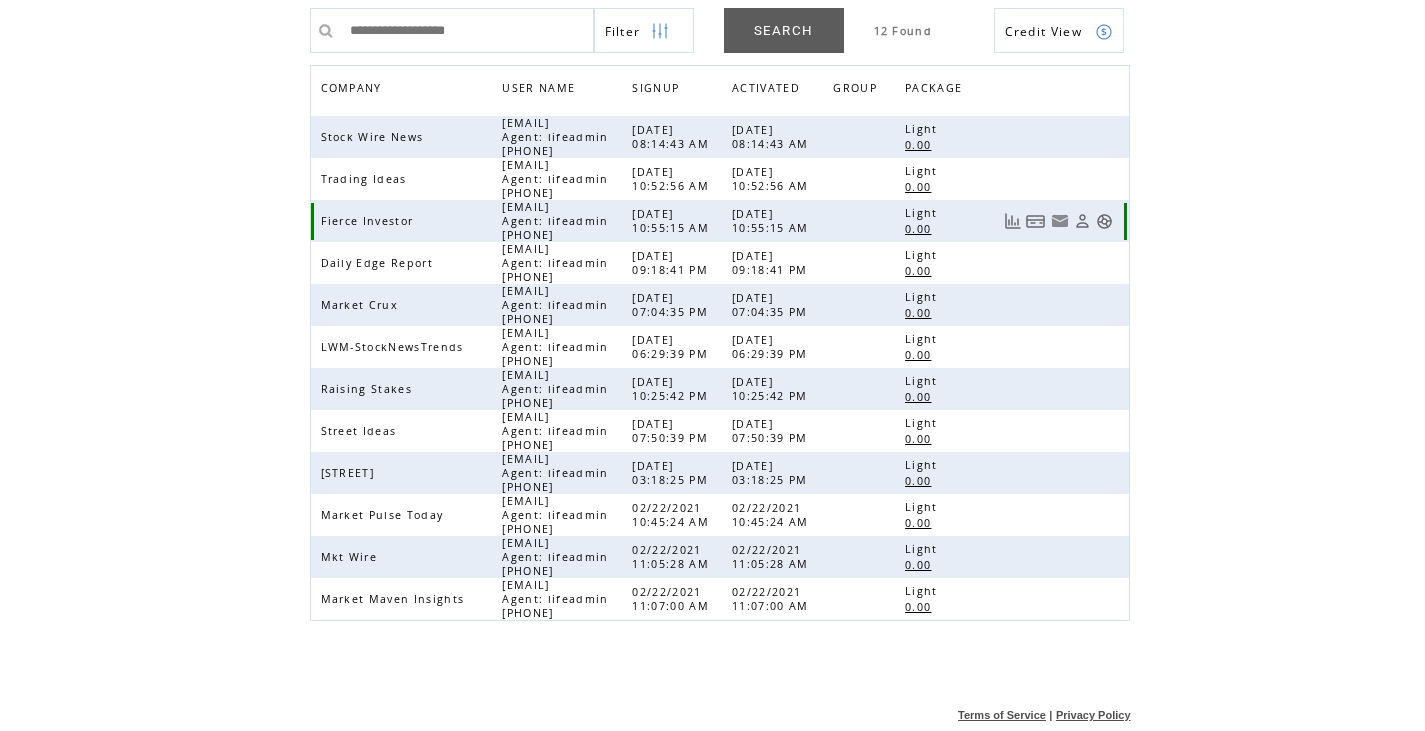 click at bounding box center [1059, 221] 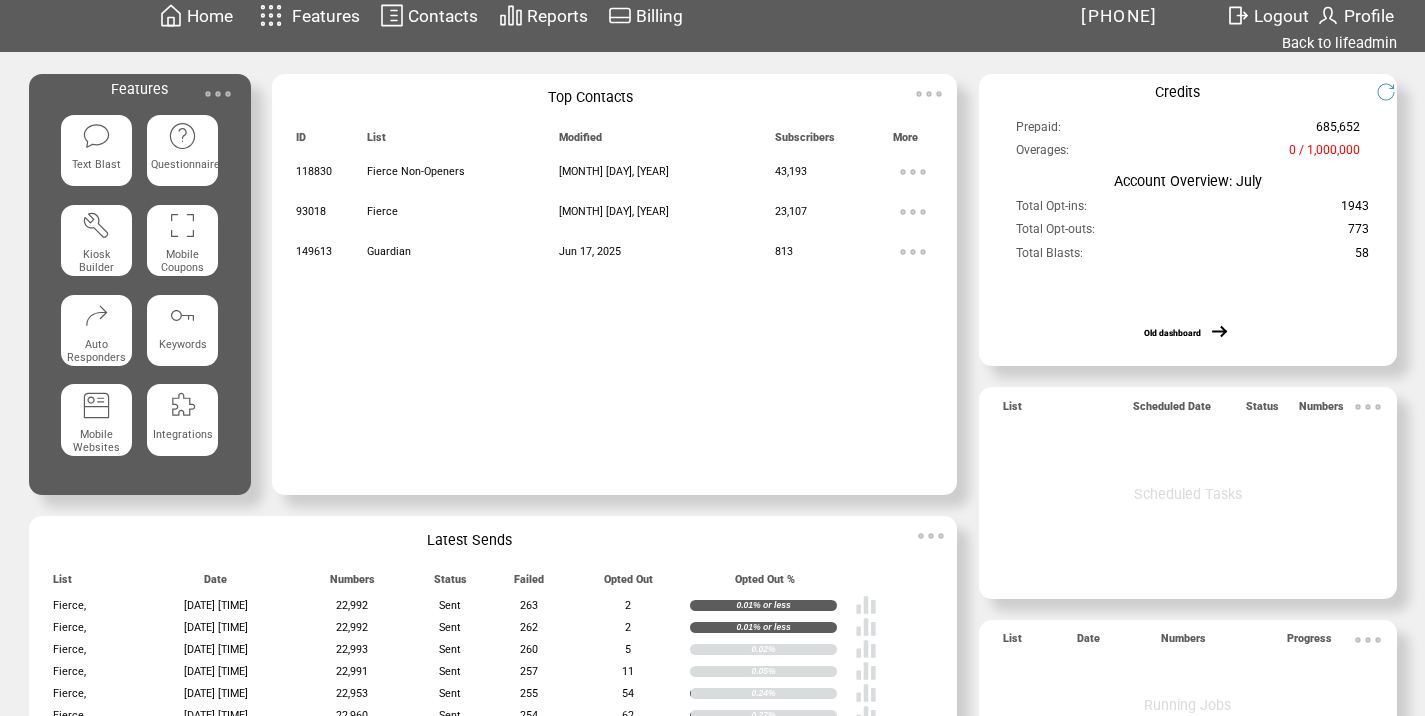 scroll, scrollTop: 22, scrollLeft: 0, axis: vertical 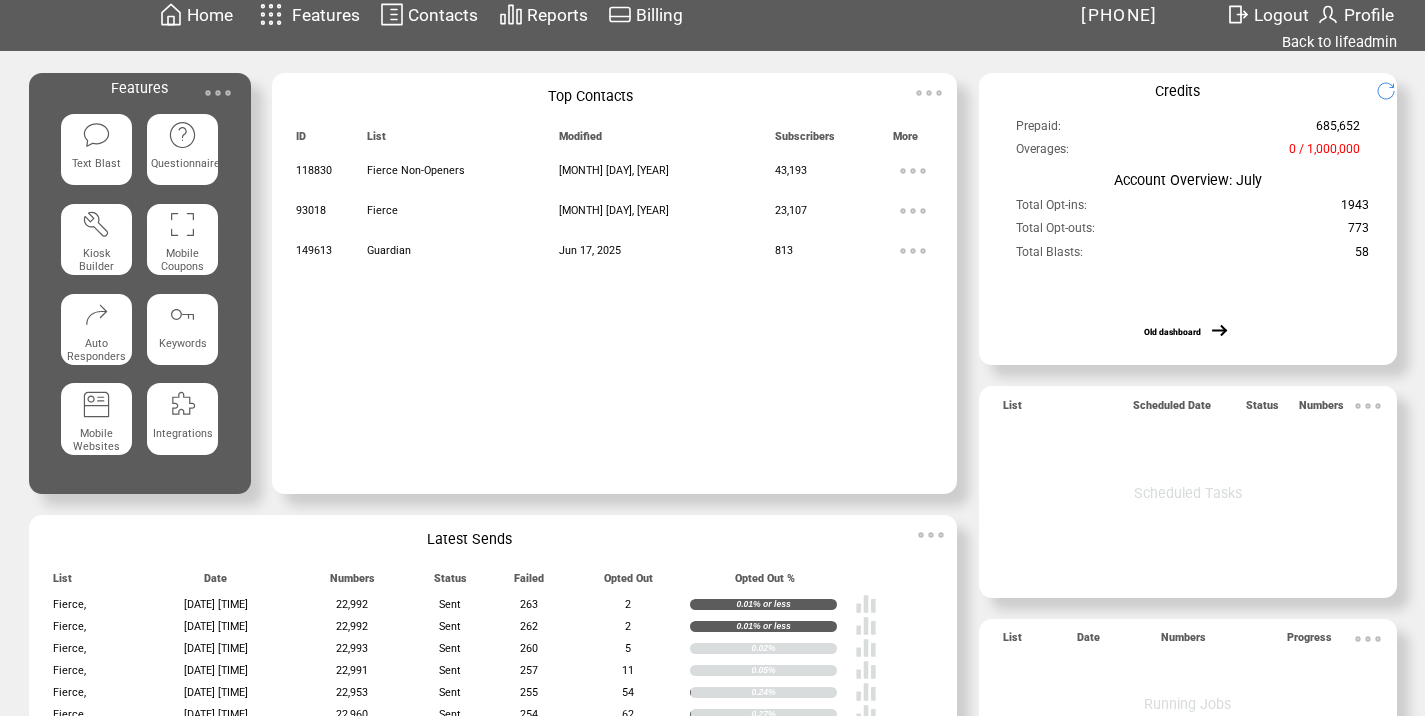 click at bounding box center [218, 93] 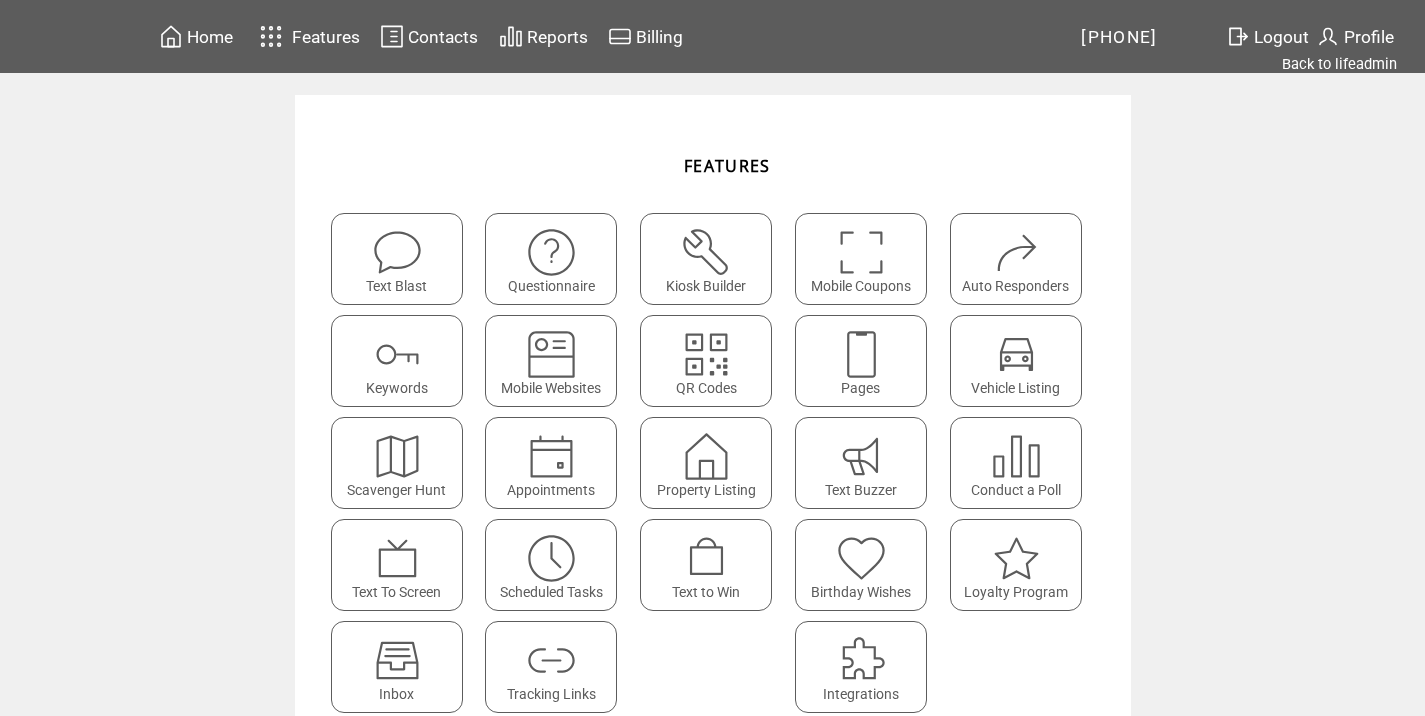 scroll, scrollTop: 0, scrollLeft: 0, axis: both 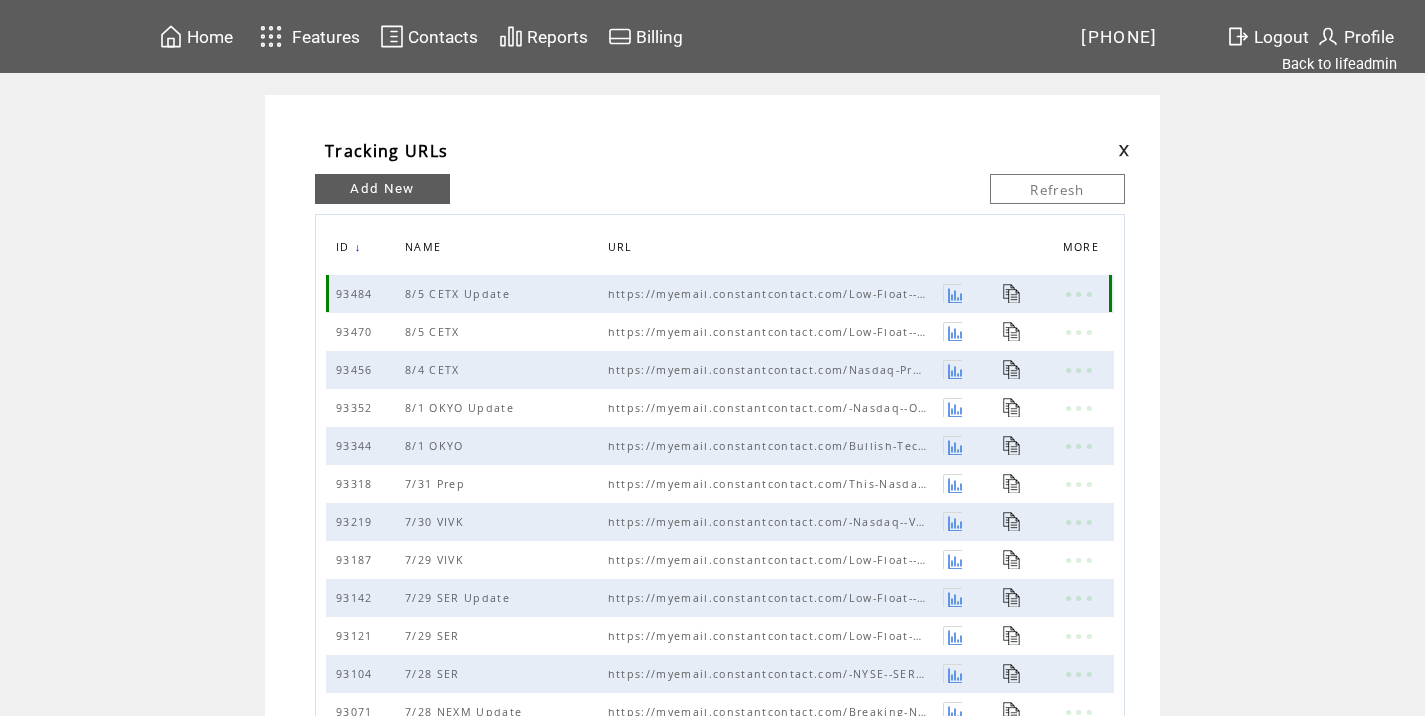 click at bounding box center (1012, 293) 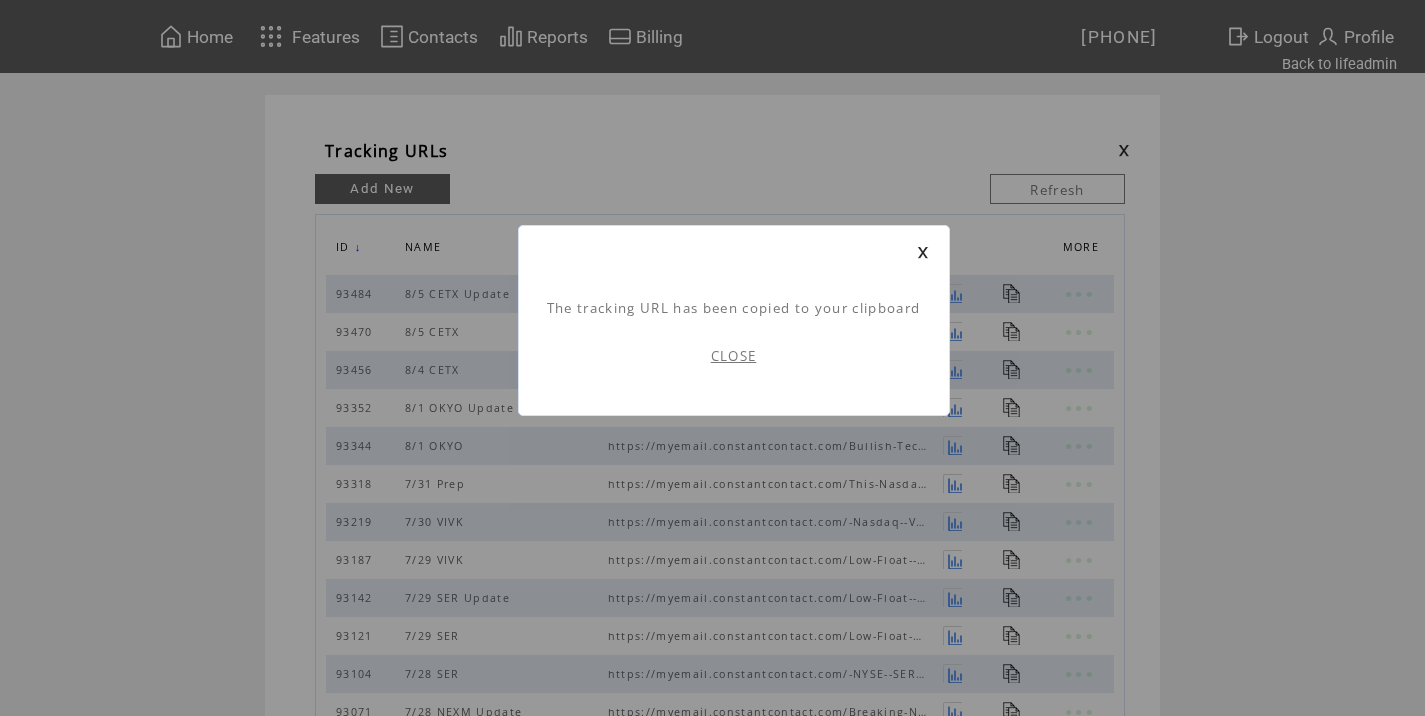 scroll, scrollTop: 1, scrollLeft: 0, axis: vertical 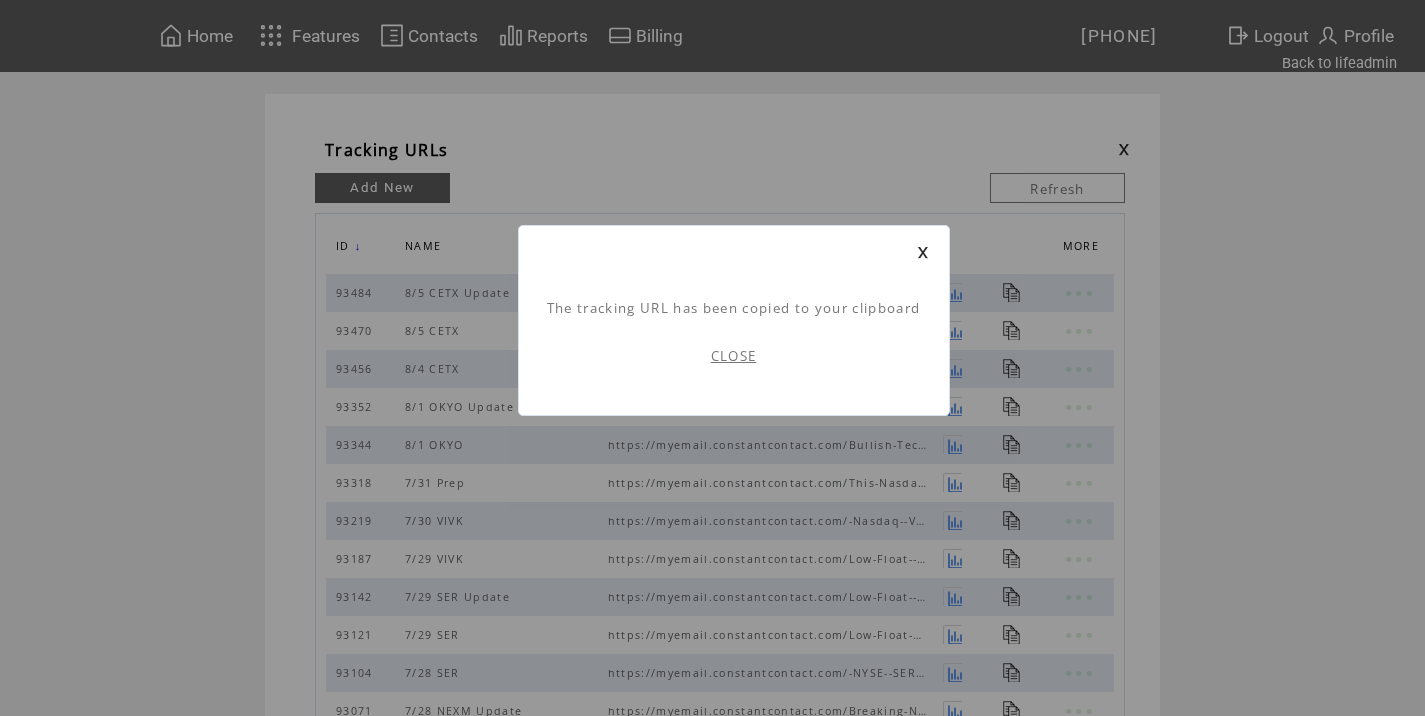click on "CLOSE" at bounding box center (734, 356) 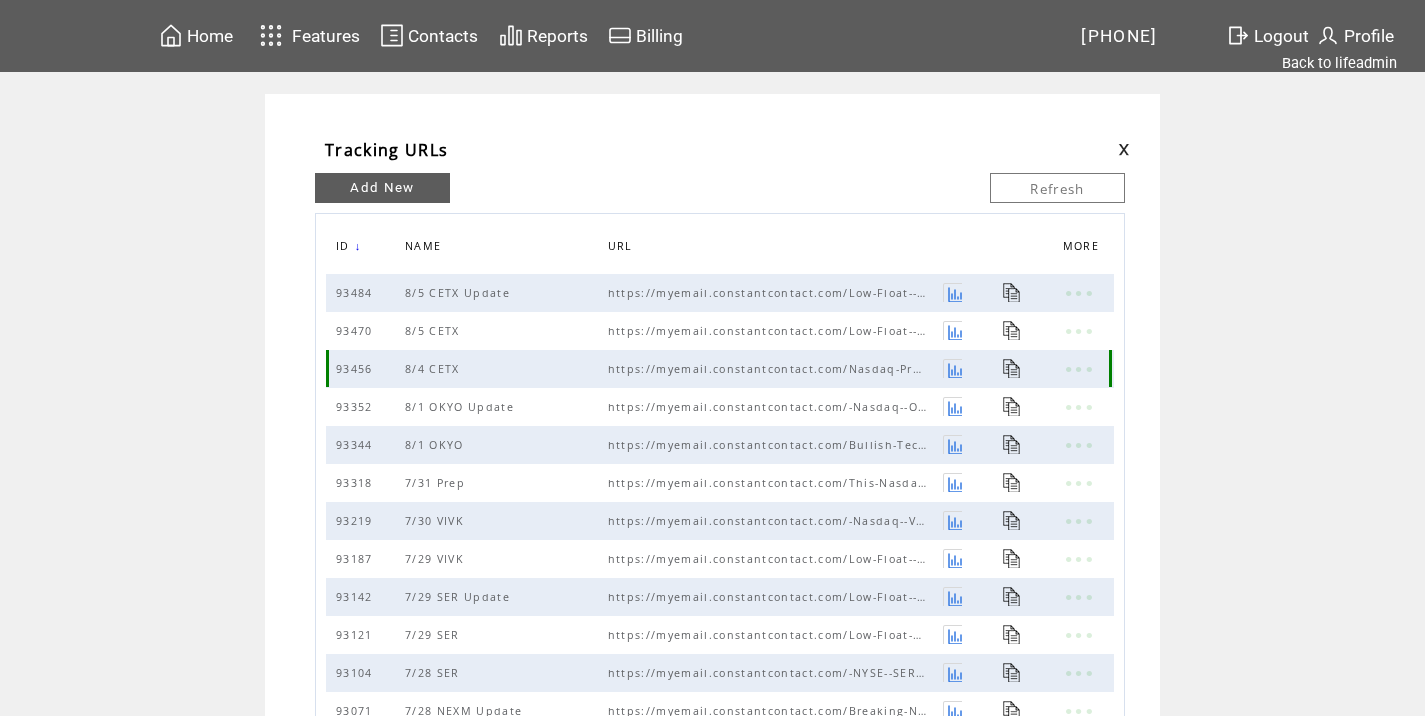scroll, scrollTop: 0, scrollLeft: 0, axis: both 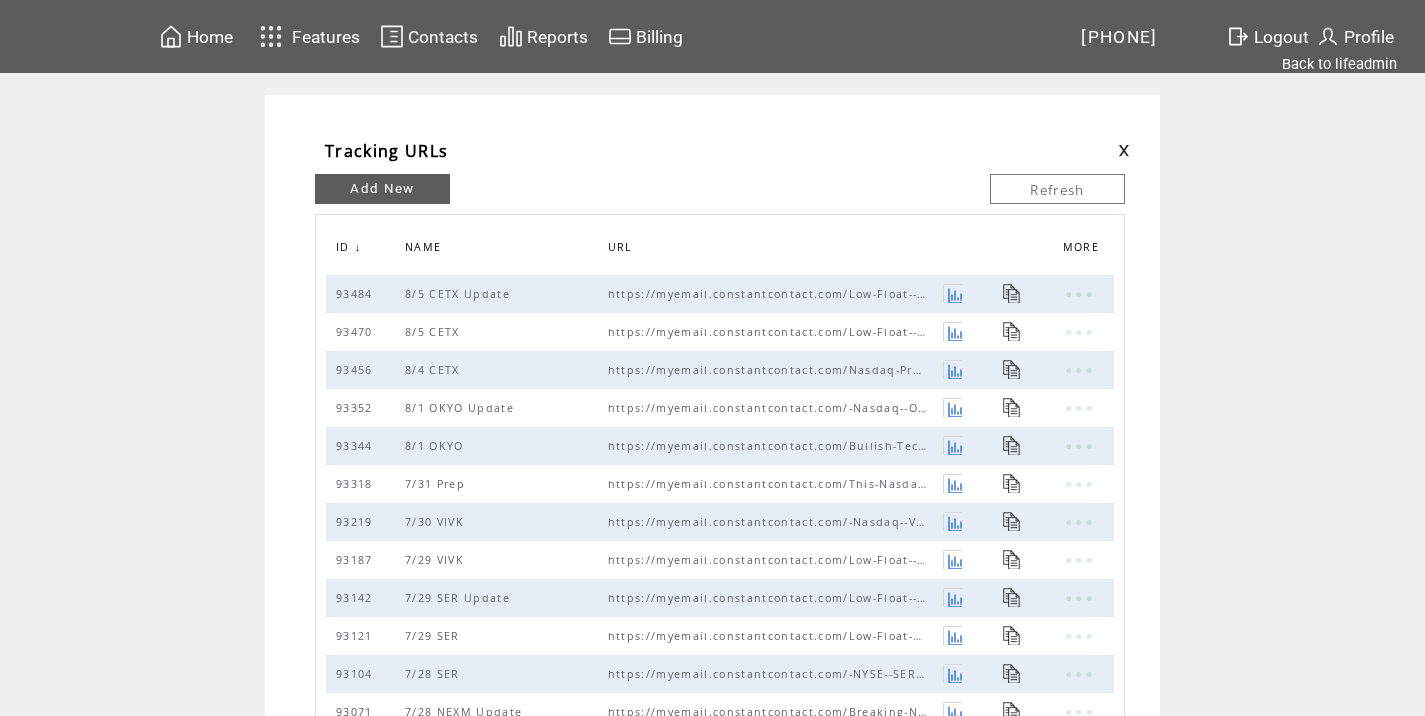 click at bounding box center [1124, 150] 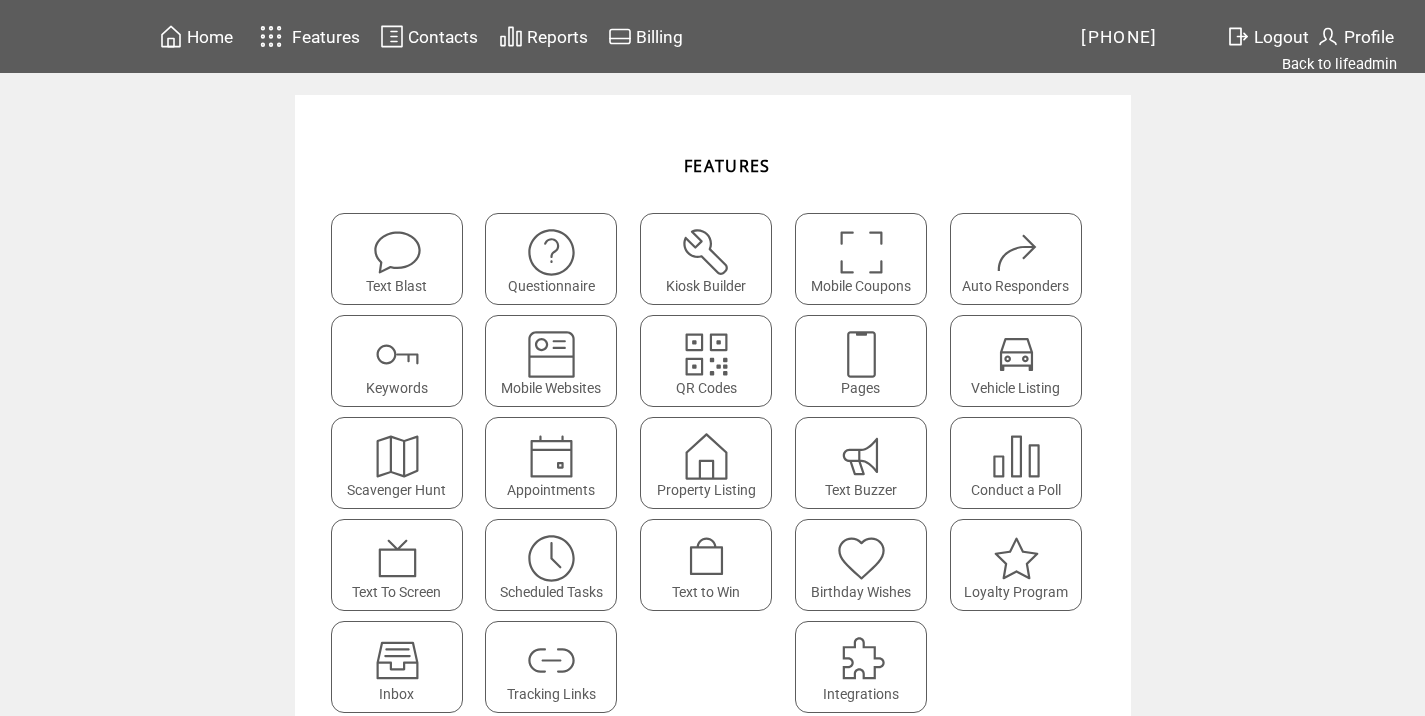 scroll, scrollTop: 0, scrollLeft: 0, axis: both 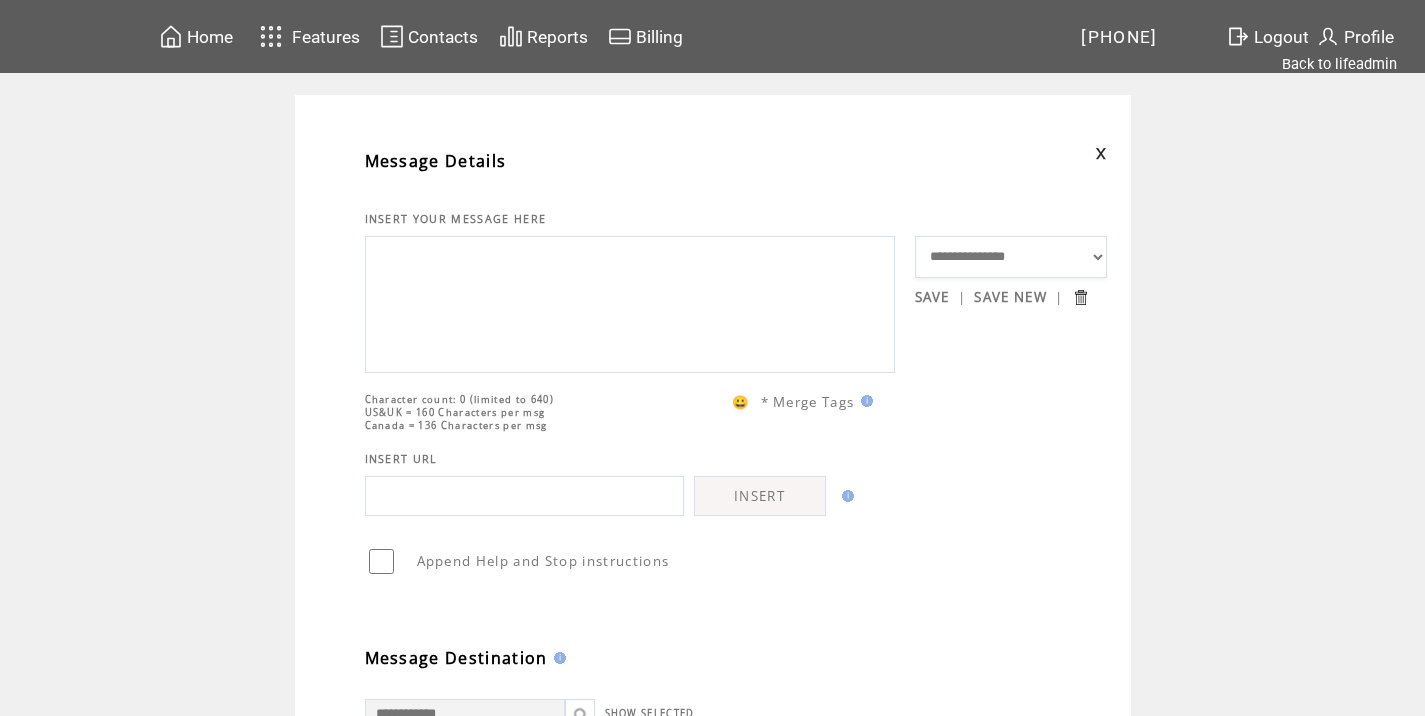 click at bounding box center (630, 302) 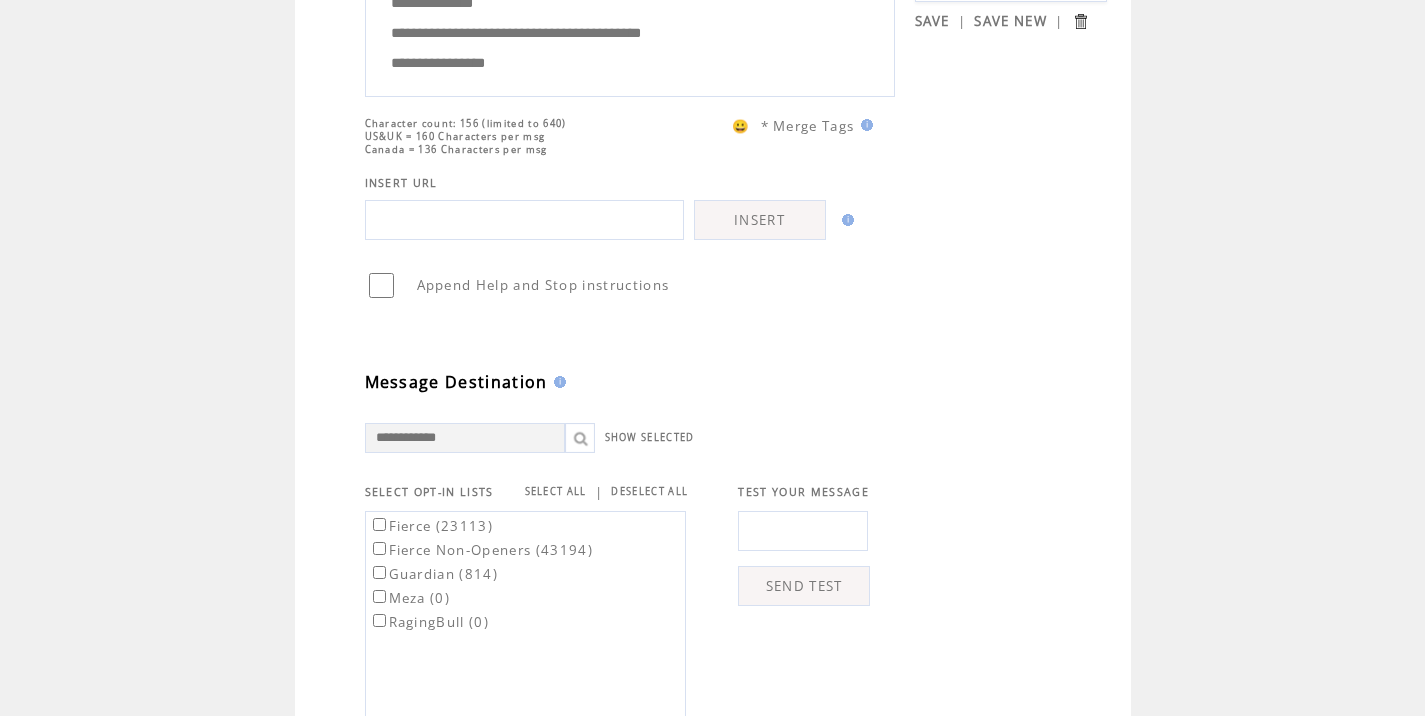 scroll, scrollTop: 292, scrollLeft: 0, axis: vertical 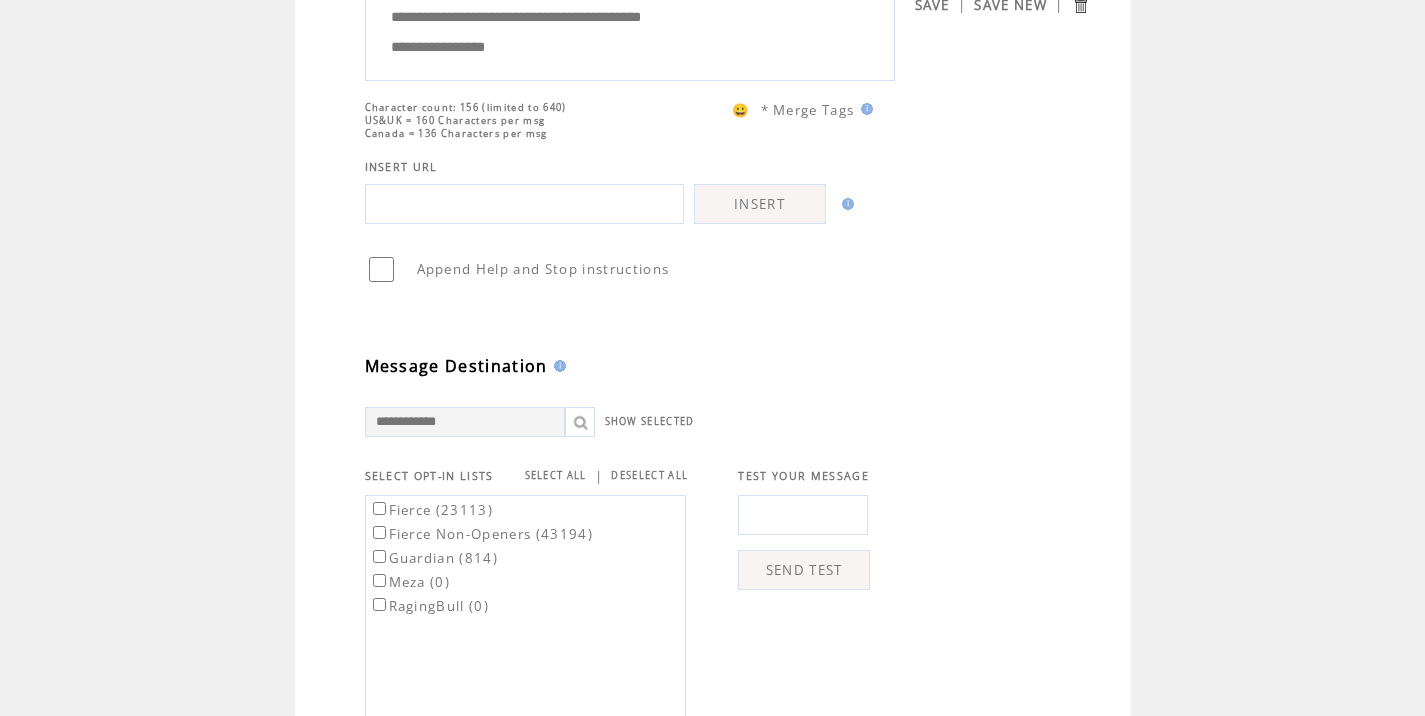 type on "**********" 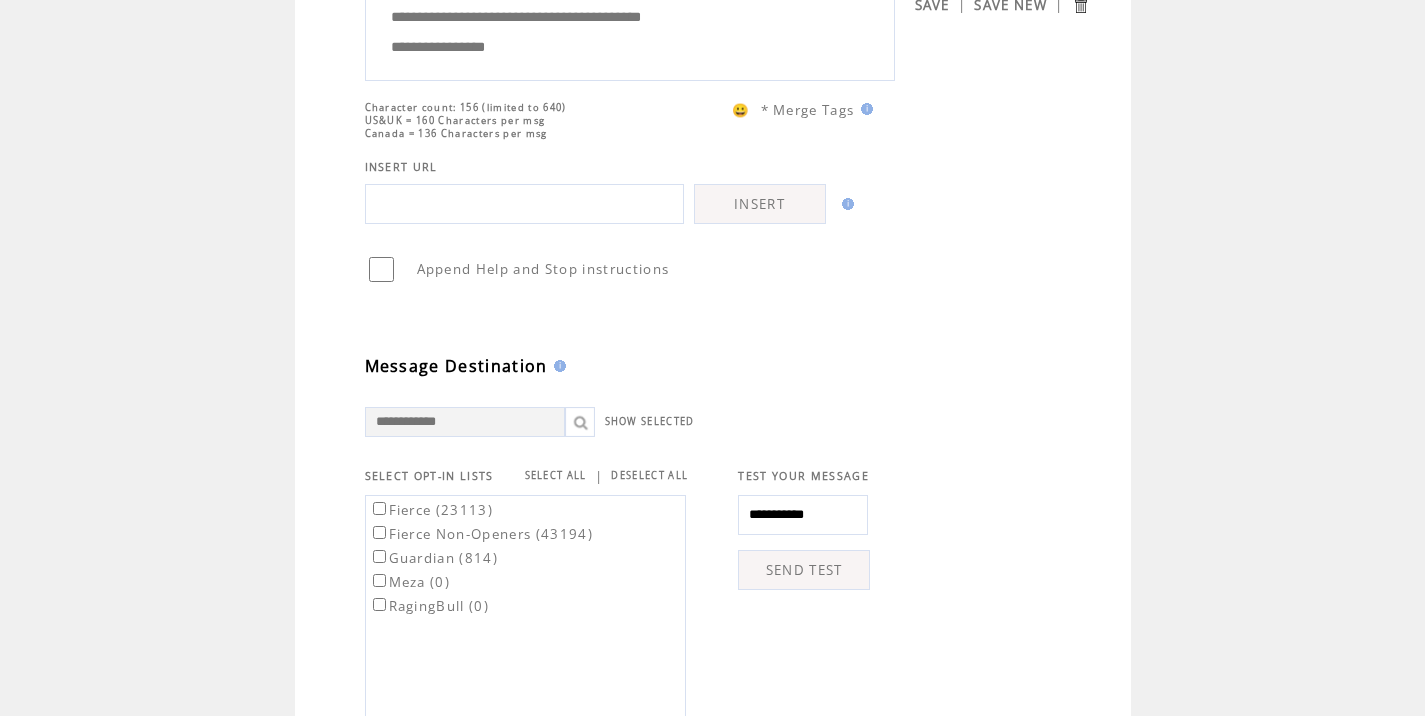 click on "SEND TEST" at bounding box center (804, 570) 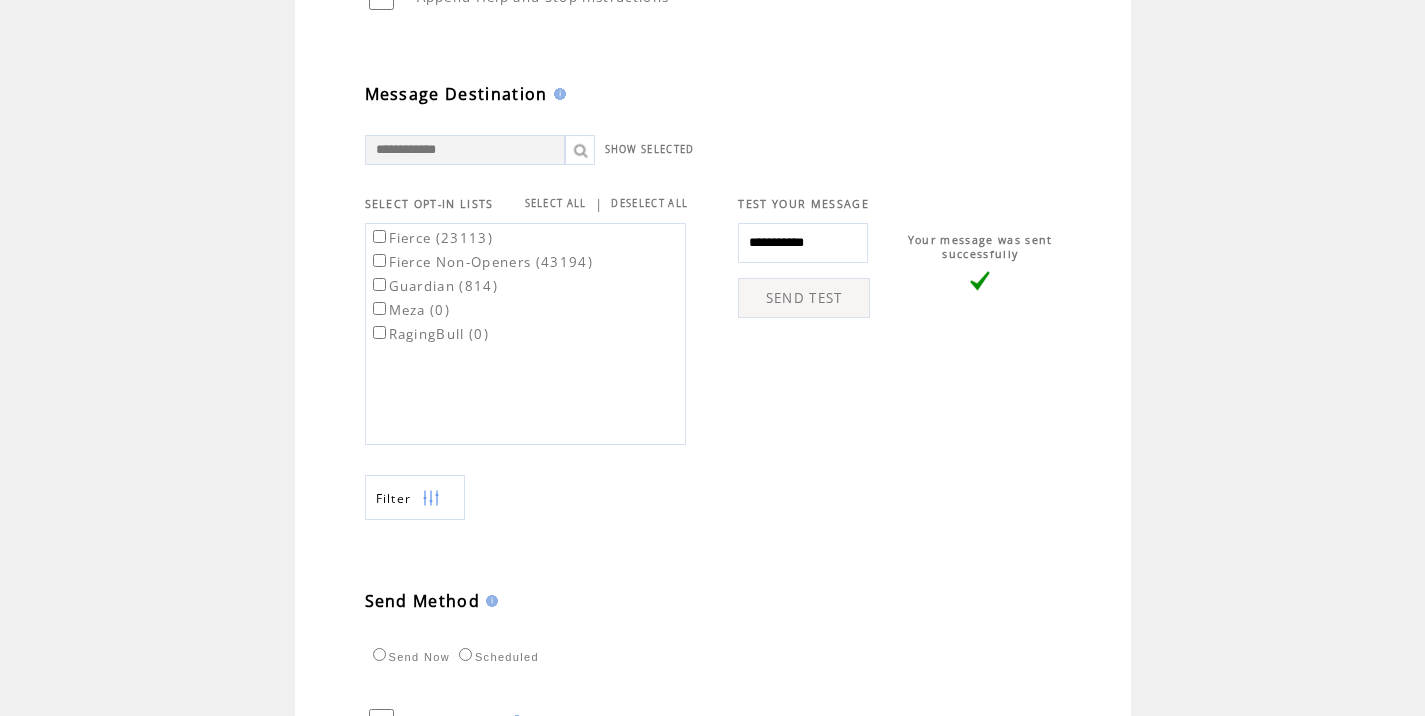 scroll, scrollTop: 643, scrollLeft: 0, axis: vertical 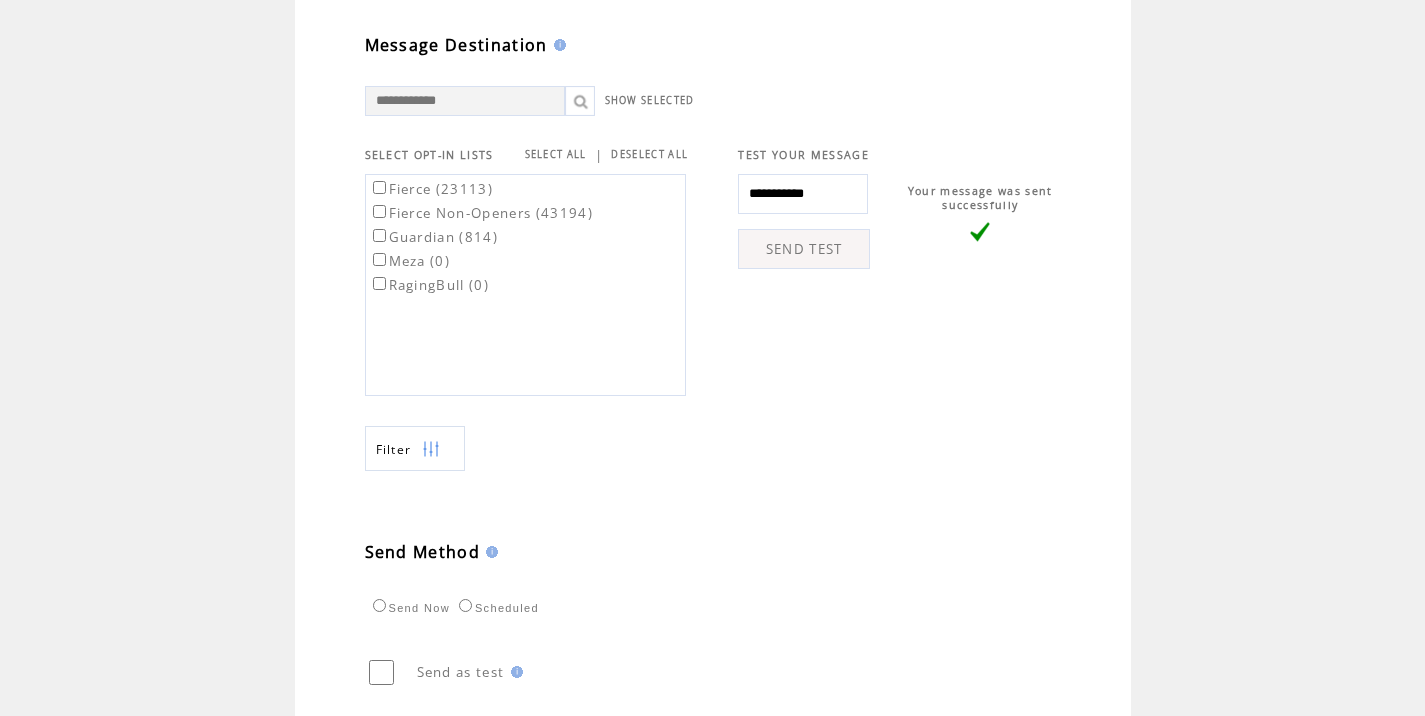 click on "Fierce (23113)" at bounding box center [431, 189] 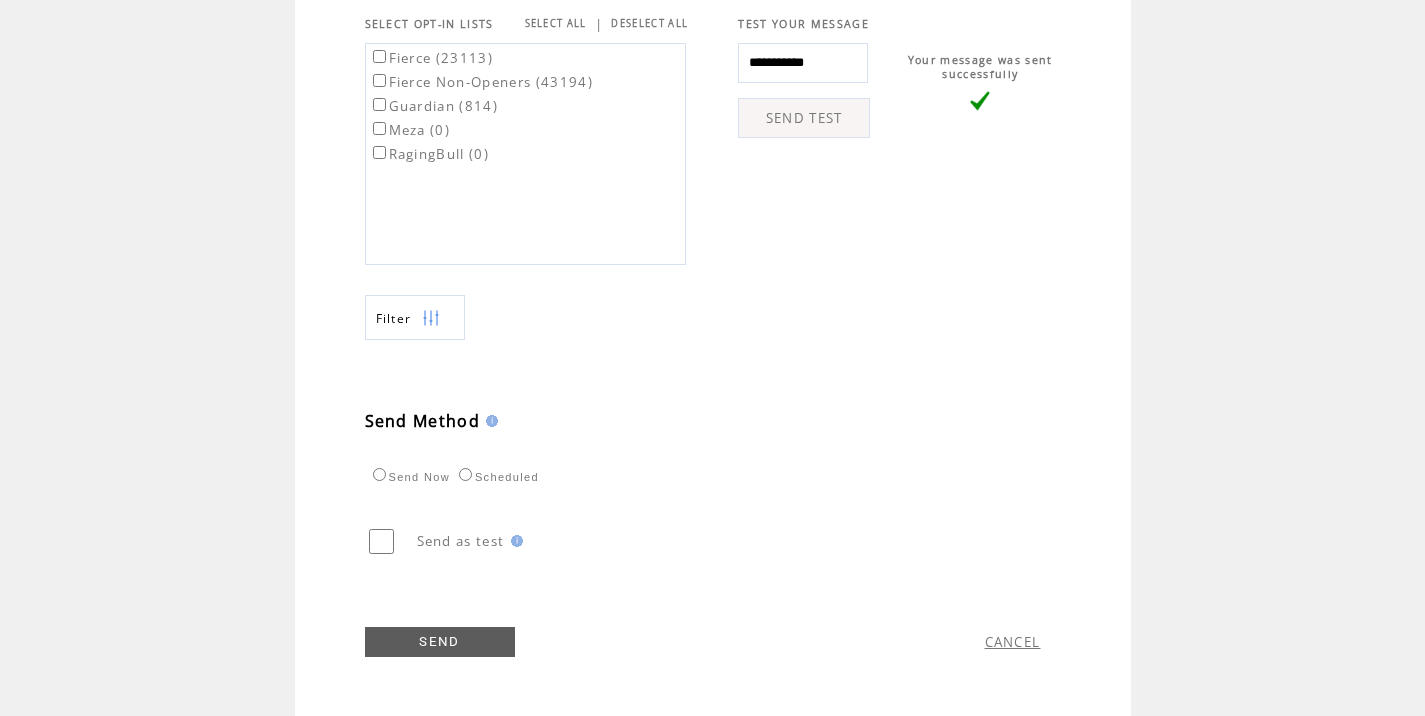 click on "SEND" at bounding box center (440, 642) 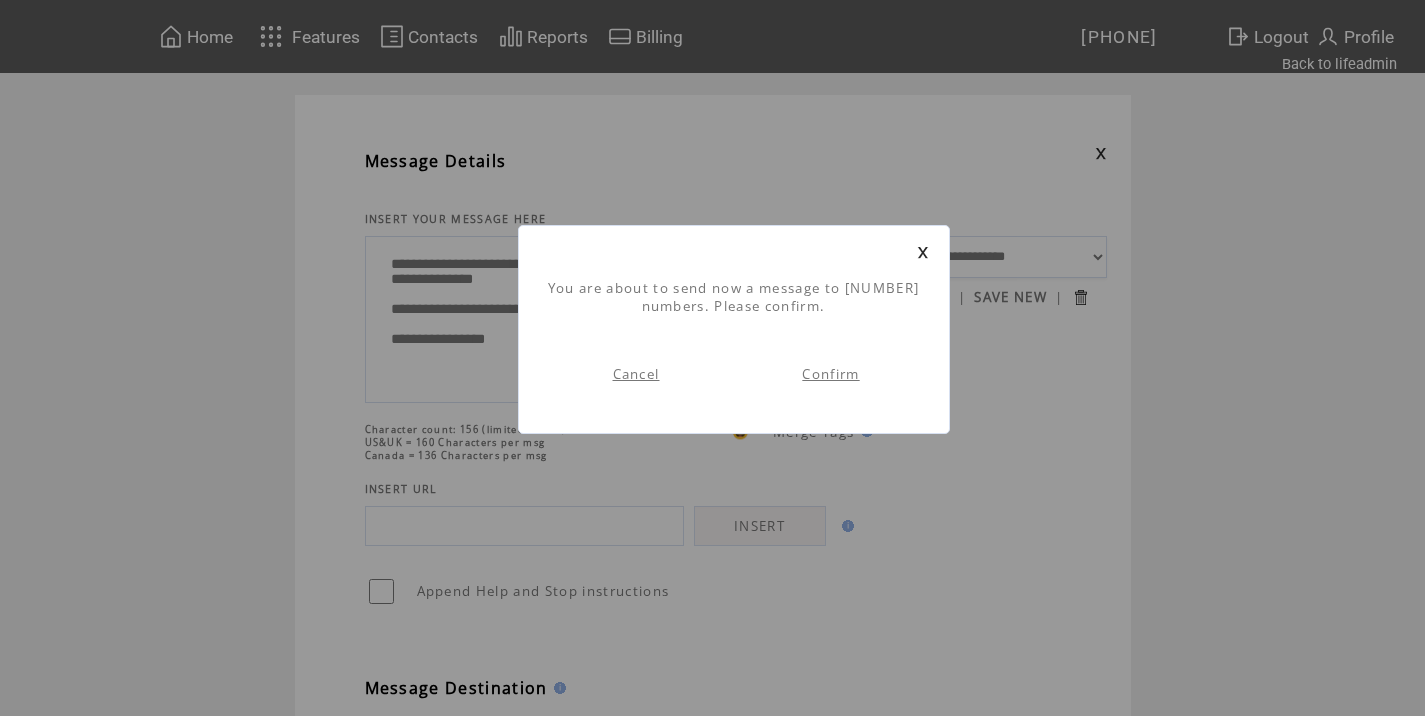 scroll, scrollTop: 1, scrollLeft: 0, axis: vertical 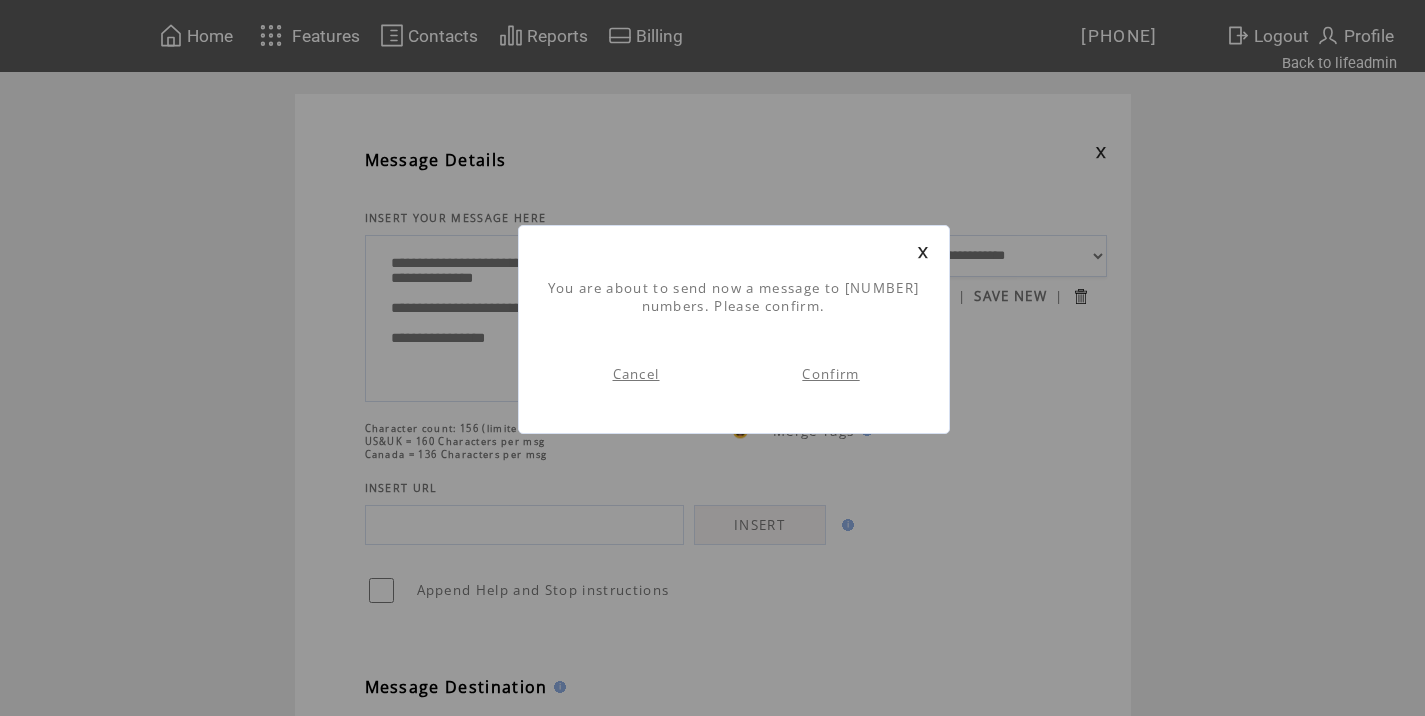click on "Confirm" at bounding box center (830, 374) 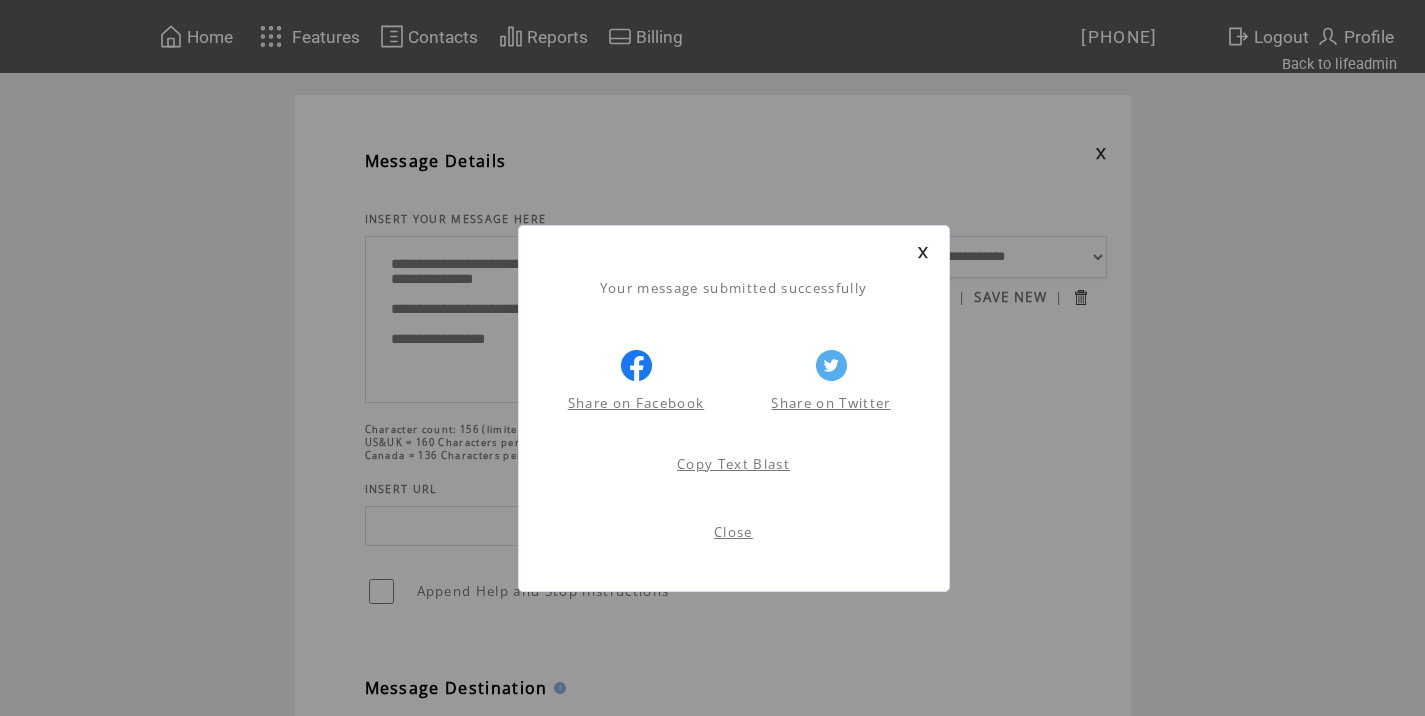 scroll, scrollTop: 1, scrollLeft: 0, axis: vertical 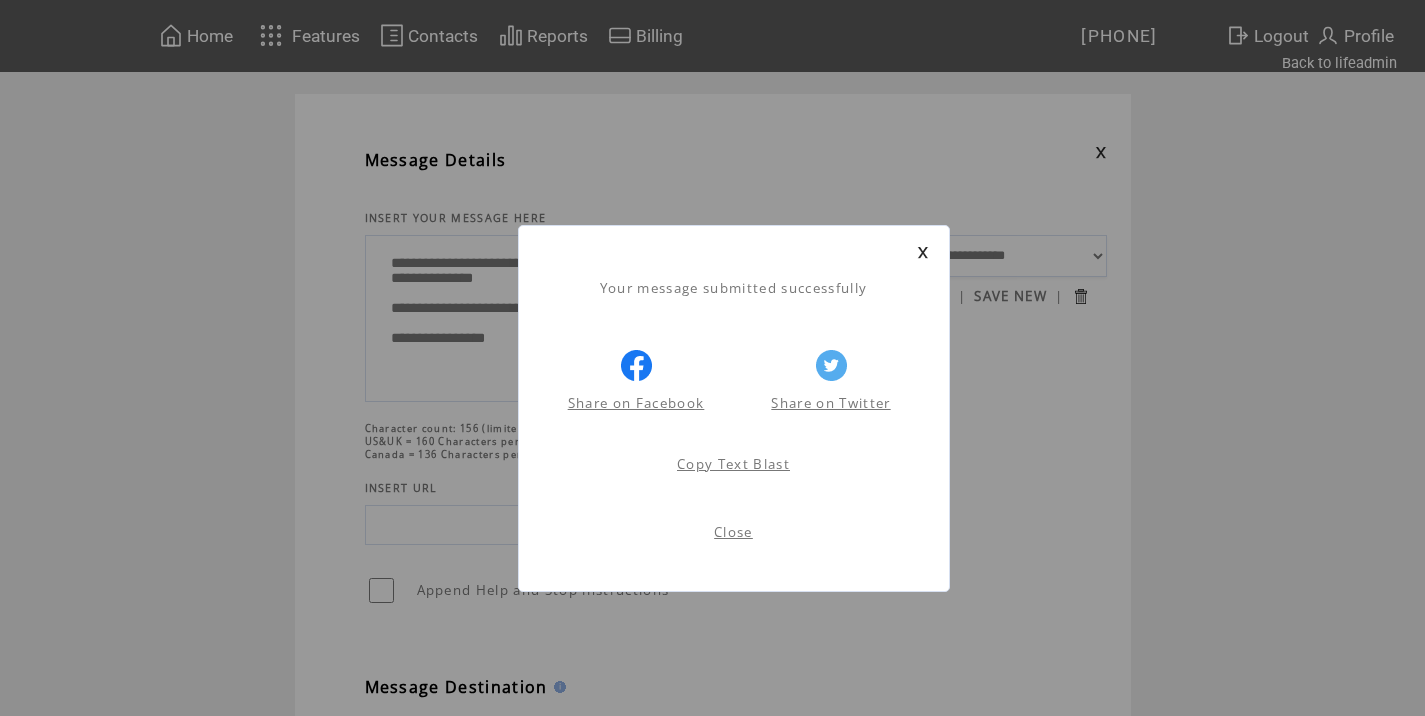 click on "Close" at bounding box center [733, 532] 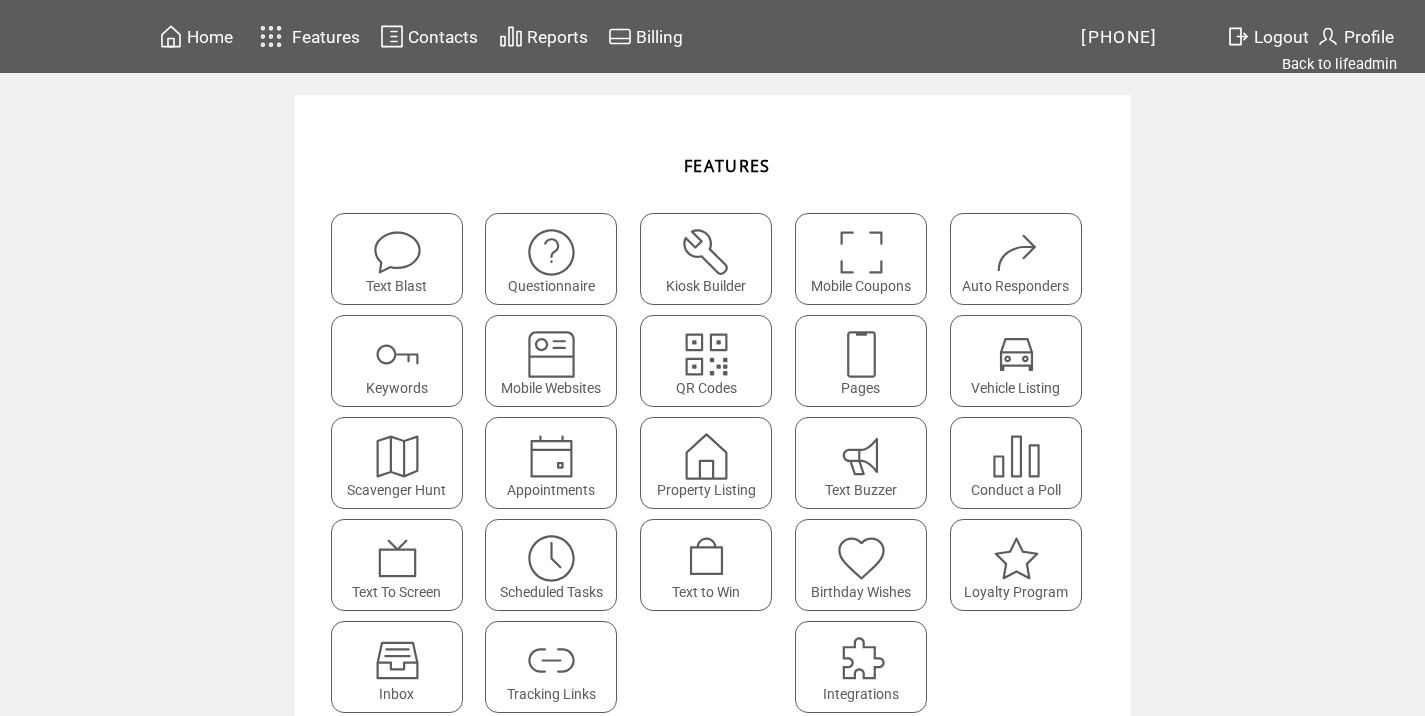 scroll, scrollTop: 0, scrollLeft: 0, axis: both 